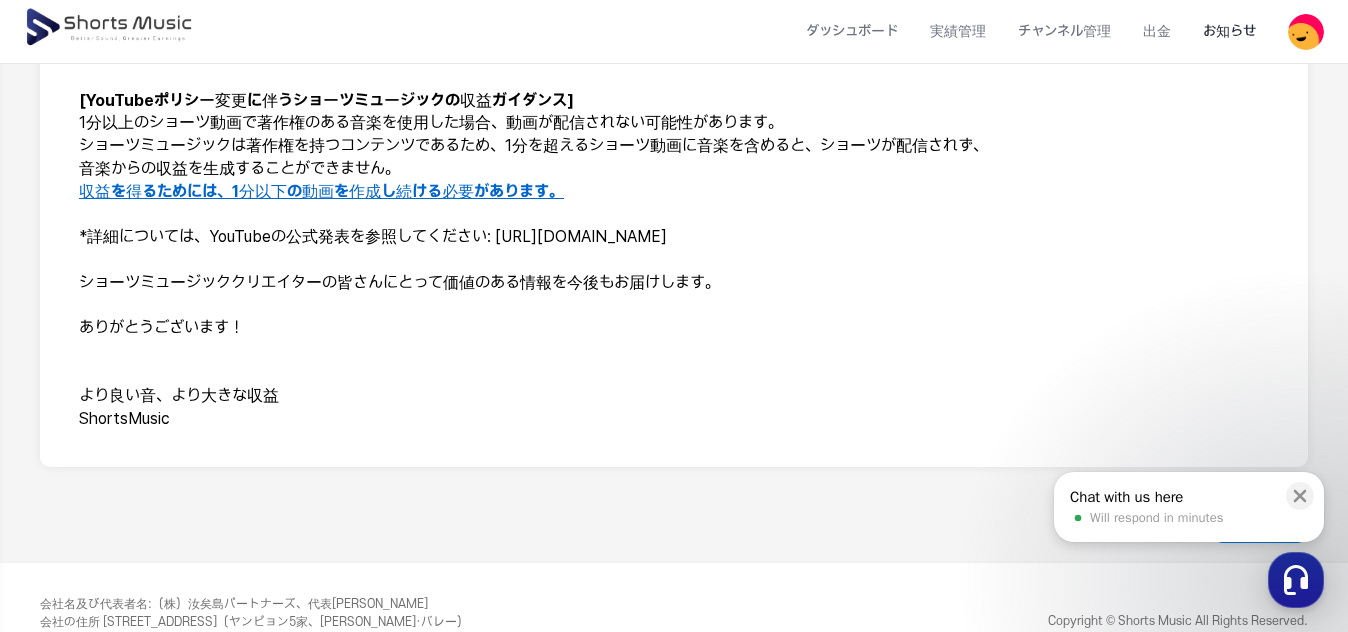 scroll, scrollTop: 588, scrollLeft: 0, axis: vertical 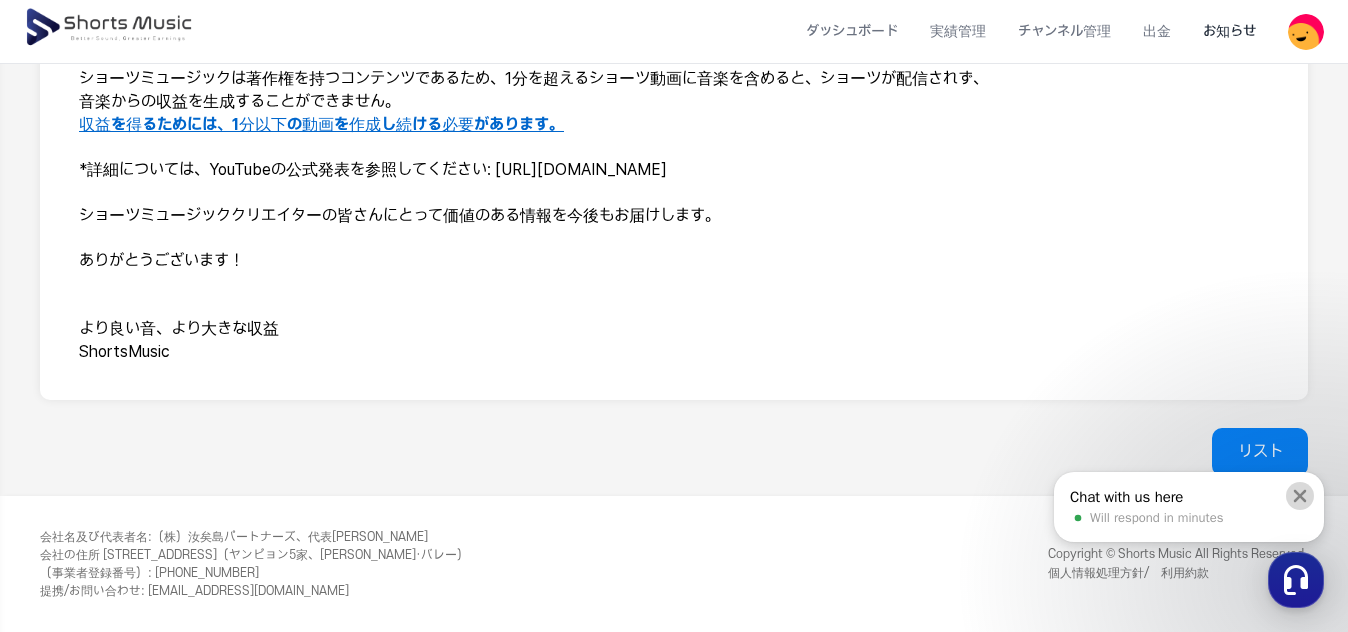 click 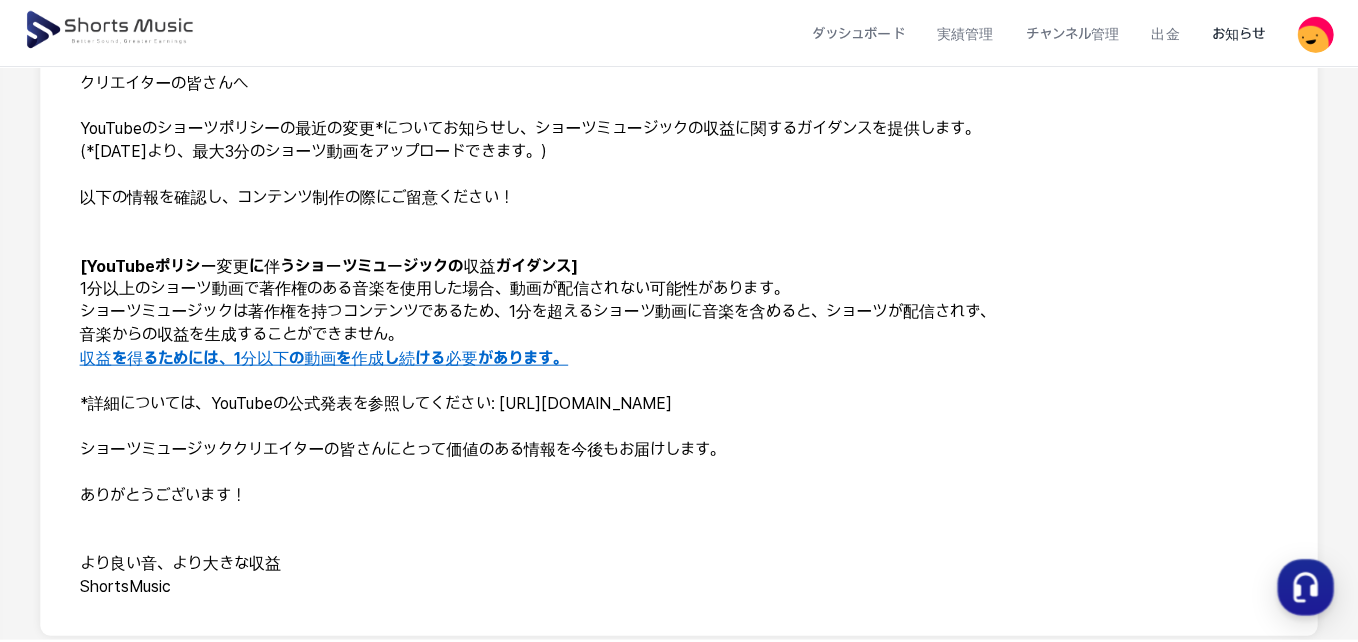 scroll, scrollTop: 0, scrollLeft: 0, axis: both 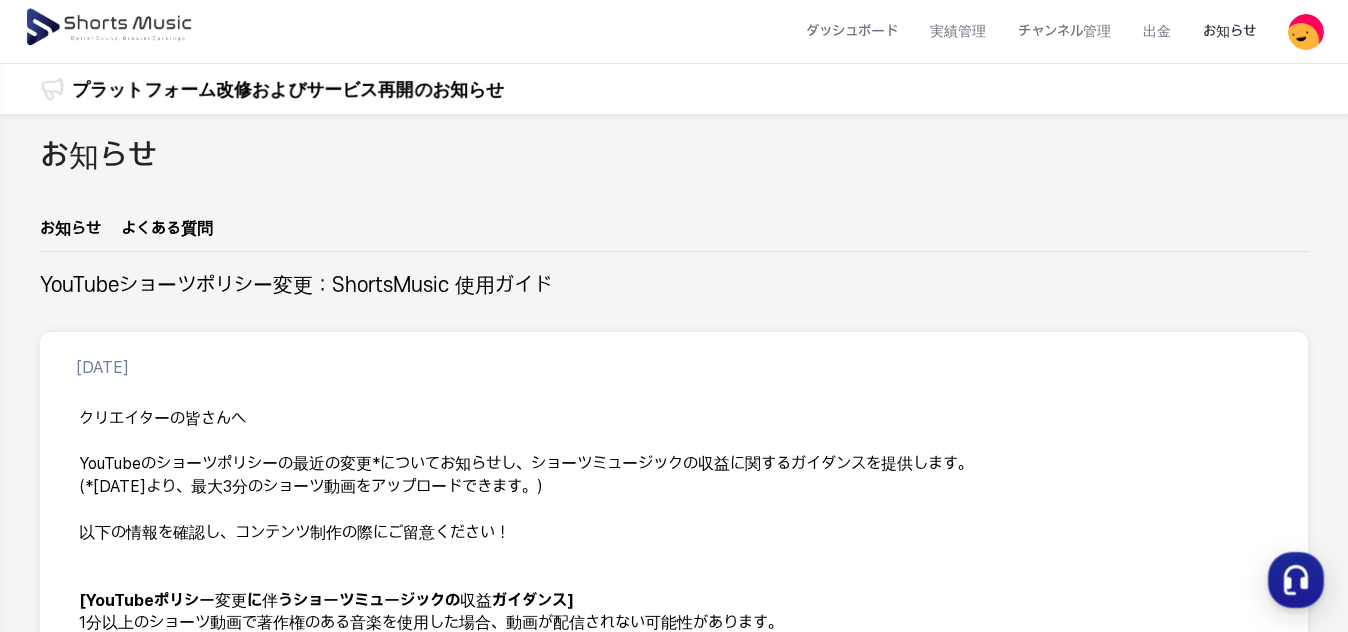 click at bounding box center [110, 28] 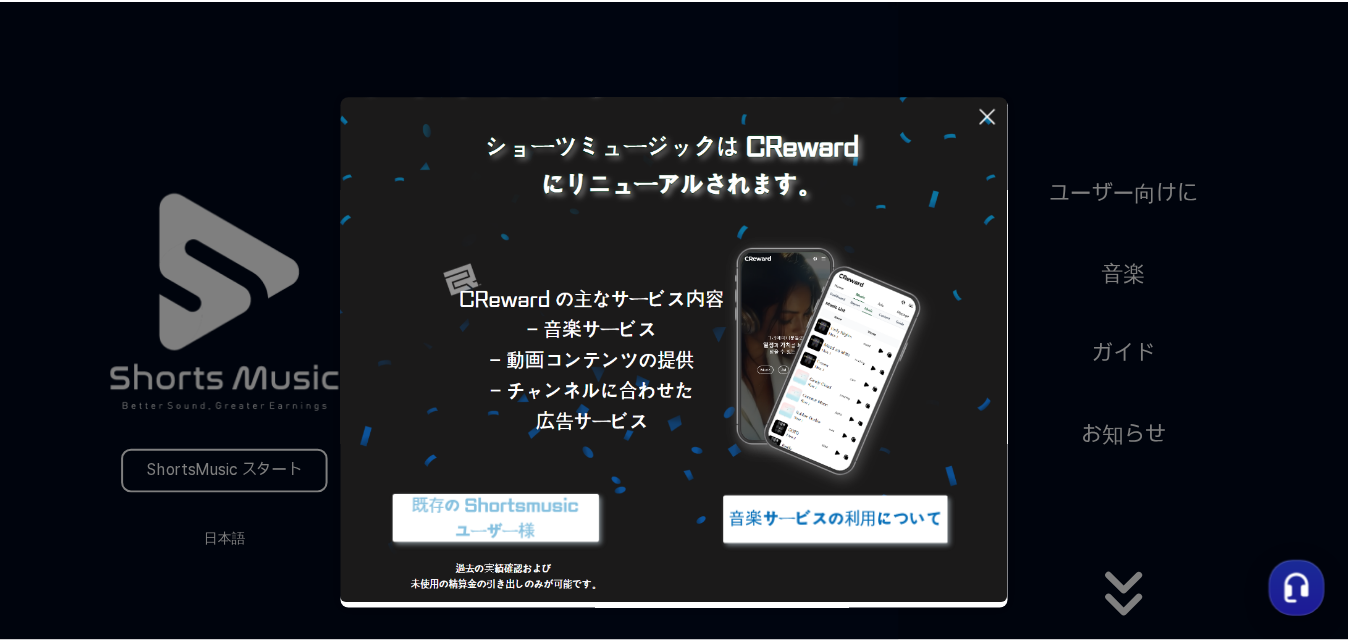scroll, scrollTop: 0, scrollLeft: 0, axis: both 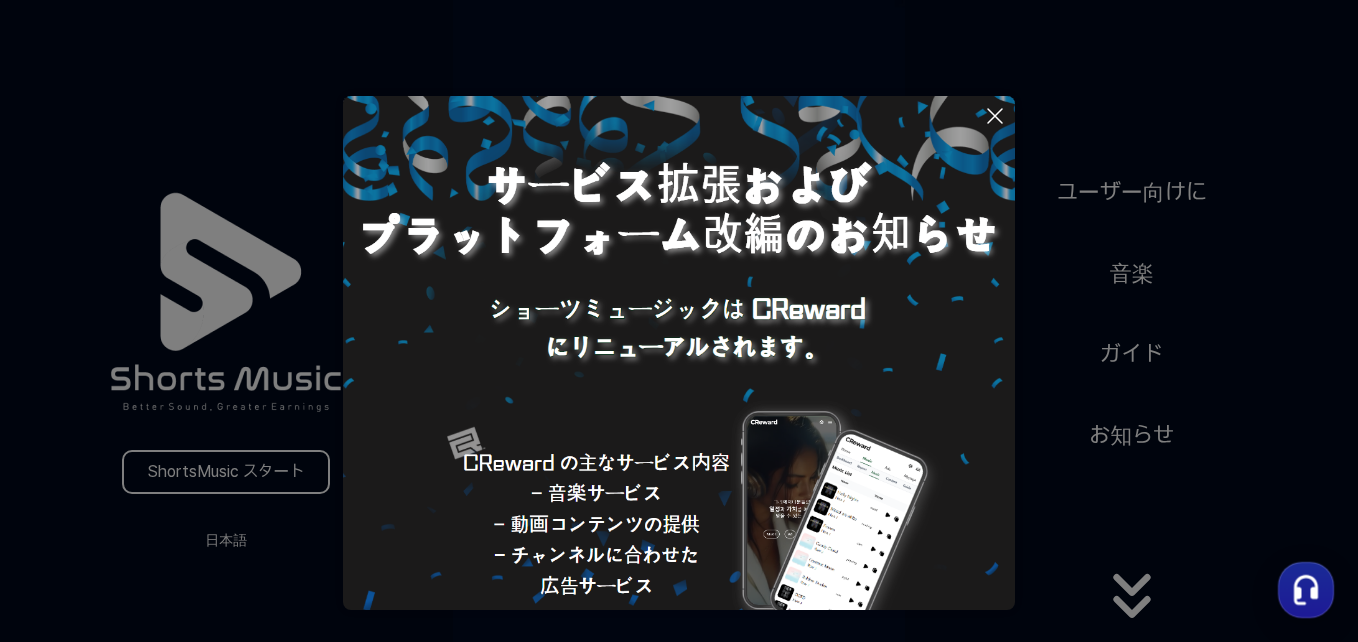 click at bounding box center (679, 432) 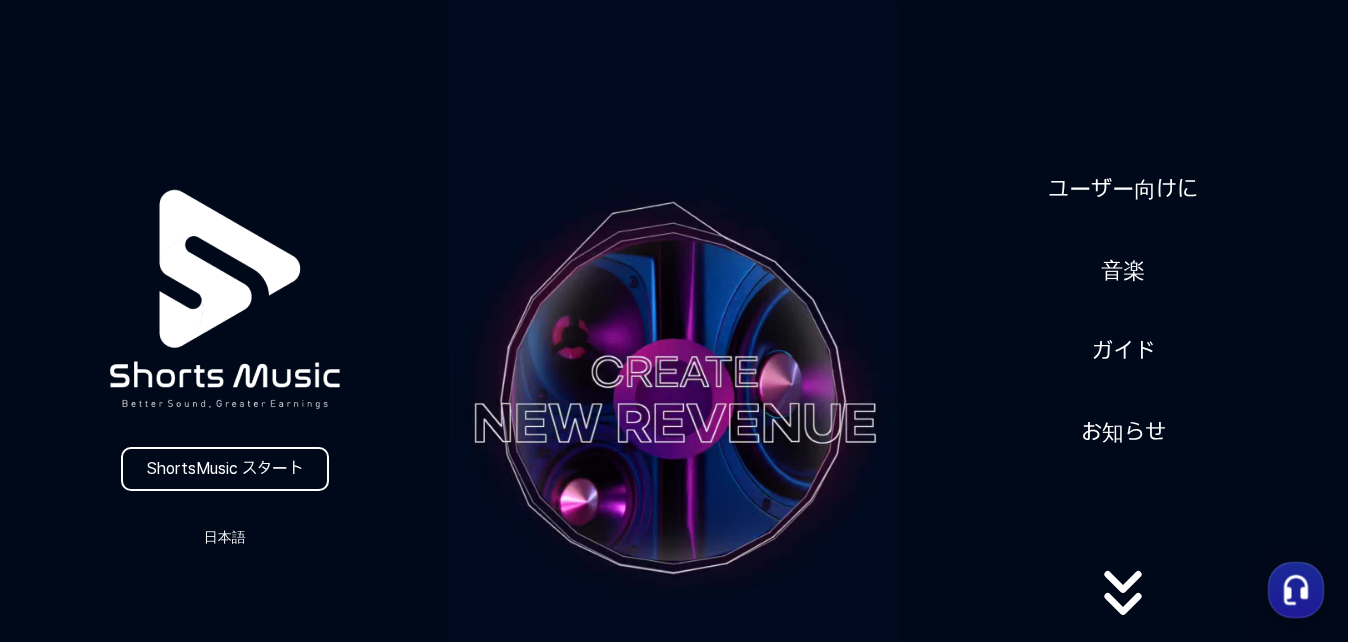 click on "日本語" at bounding box center (225, 537) 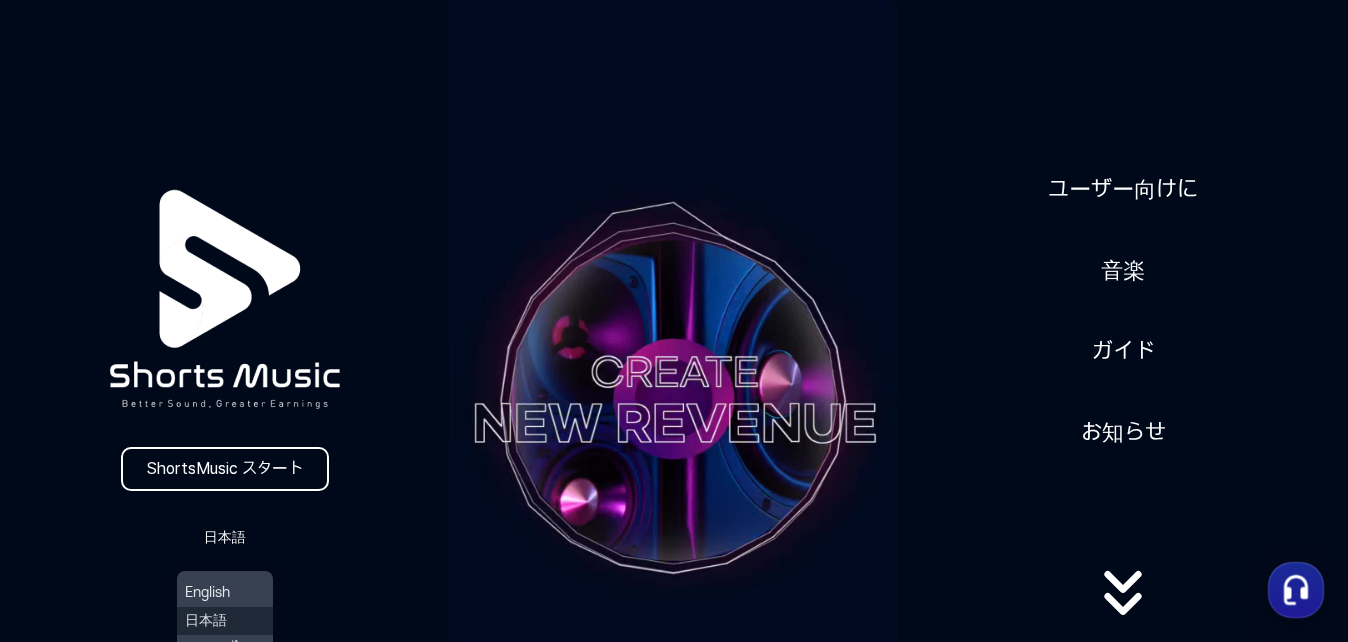 click on "日本語" at bounding box center [225, 621] 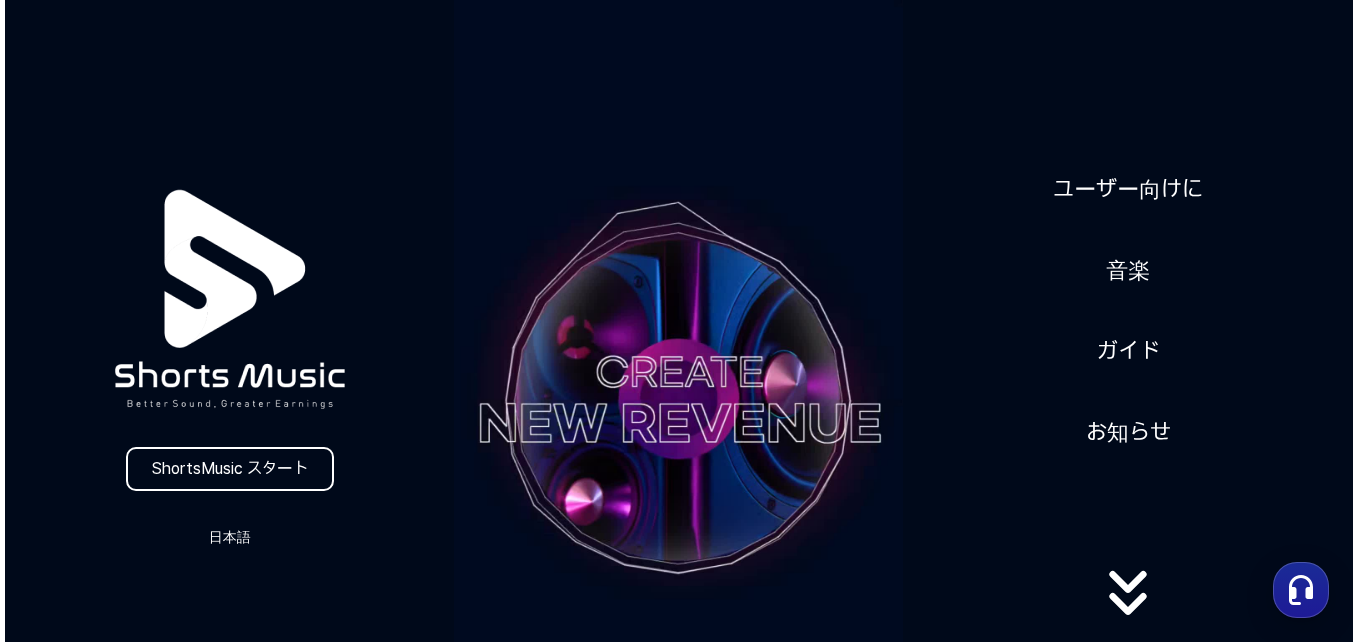 scroll, scrollTop: 0, scrollLeft: 0, axis: both 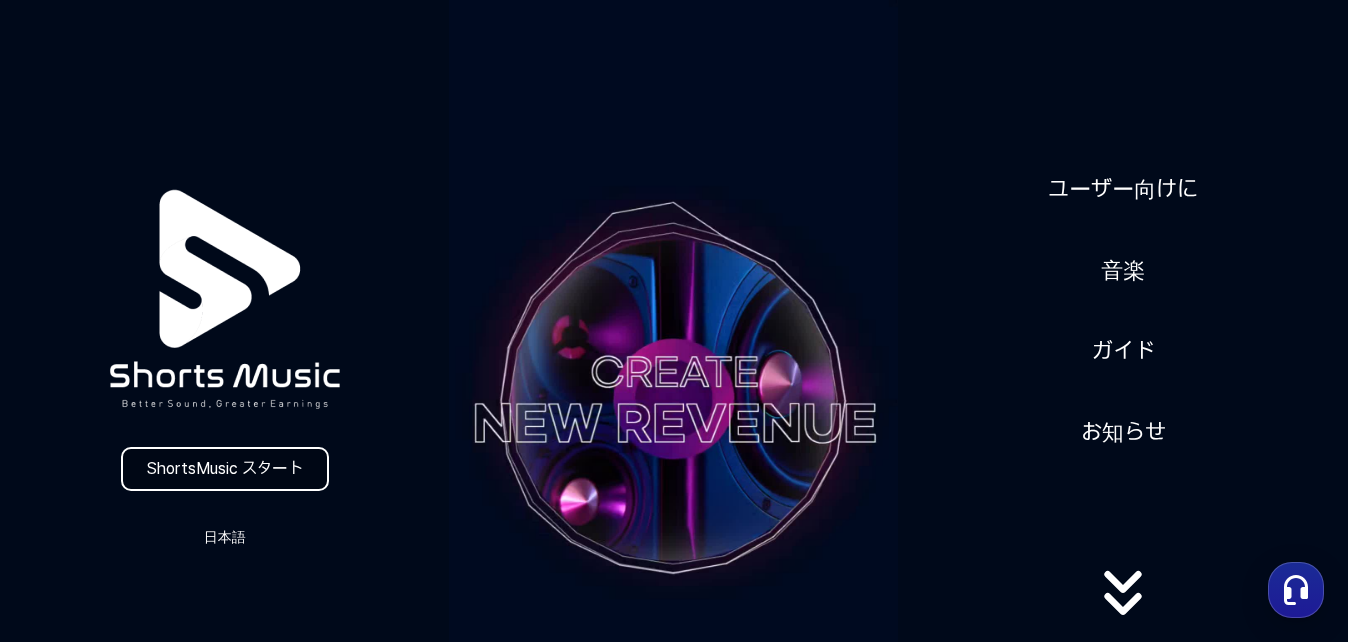 click on "ShortsMusic スタート" at bounding box center (225, 469) 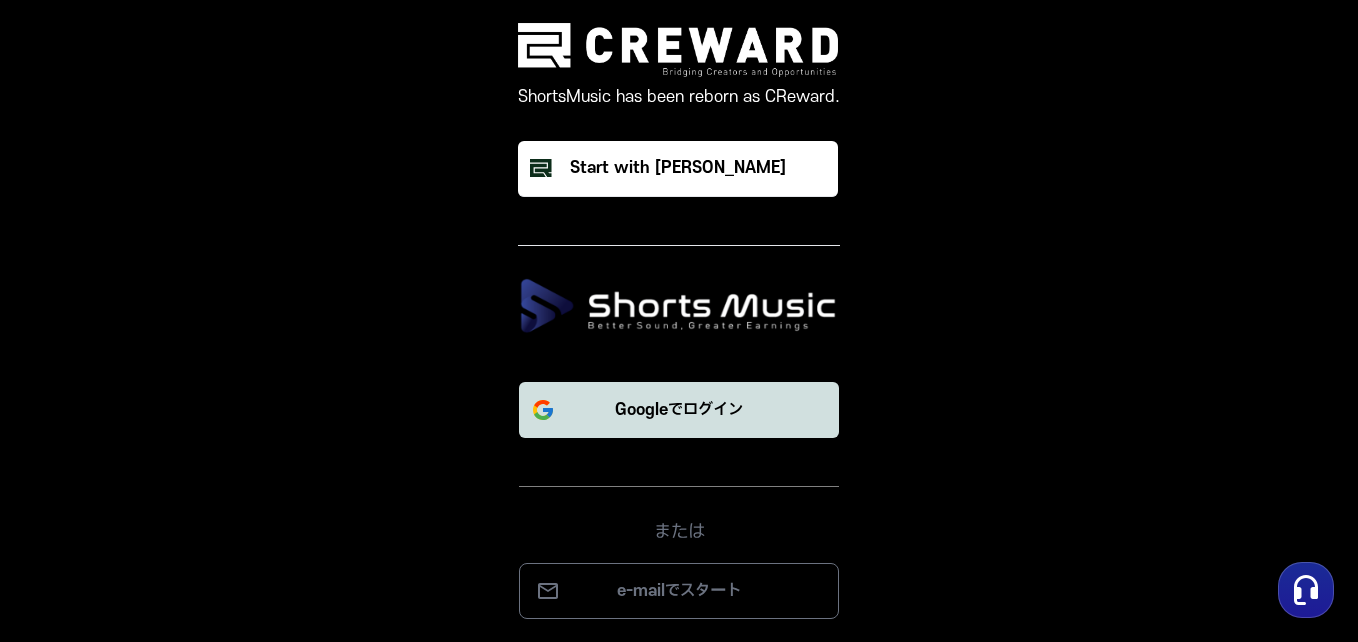 click on "Googleでログイン" at bounding box center (679, 410) 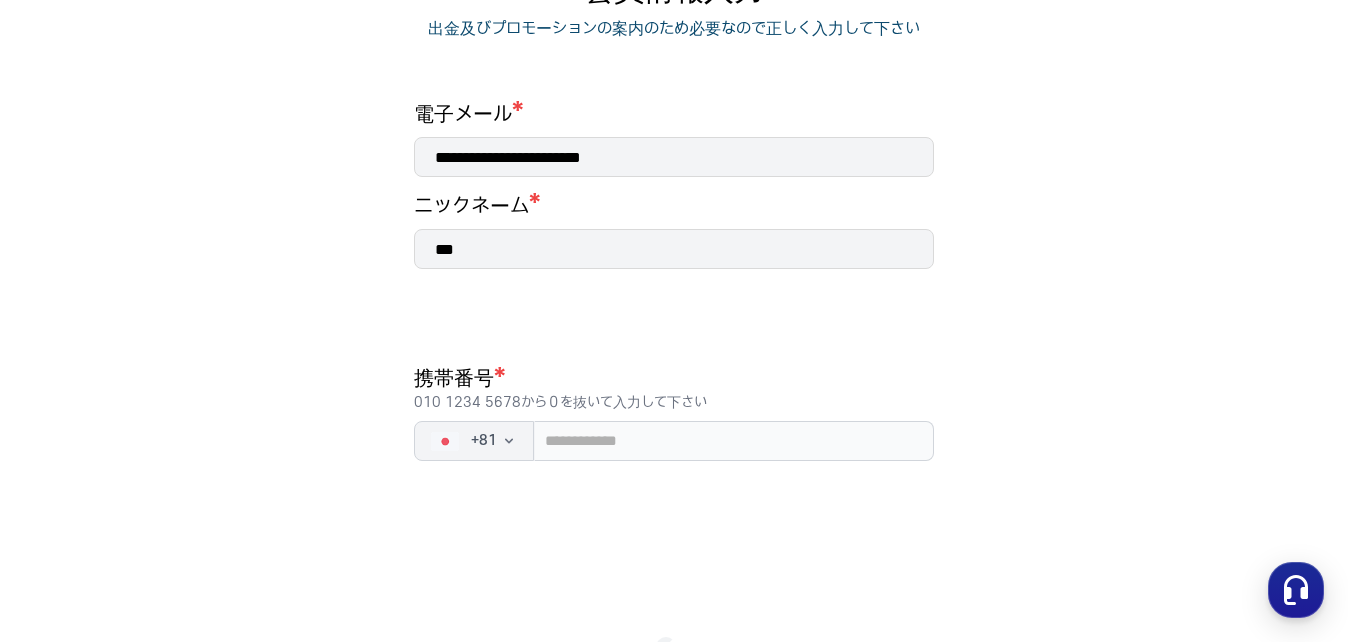 scroll, scrollTop: 300, scrollLeft: 0, axis: vertical 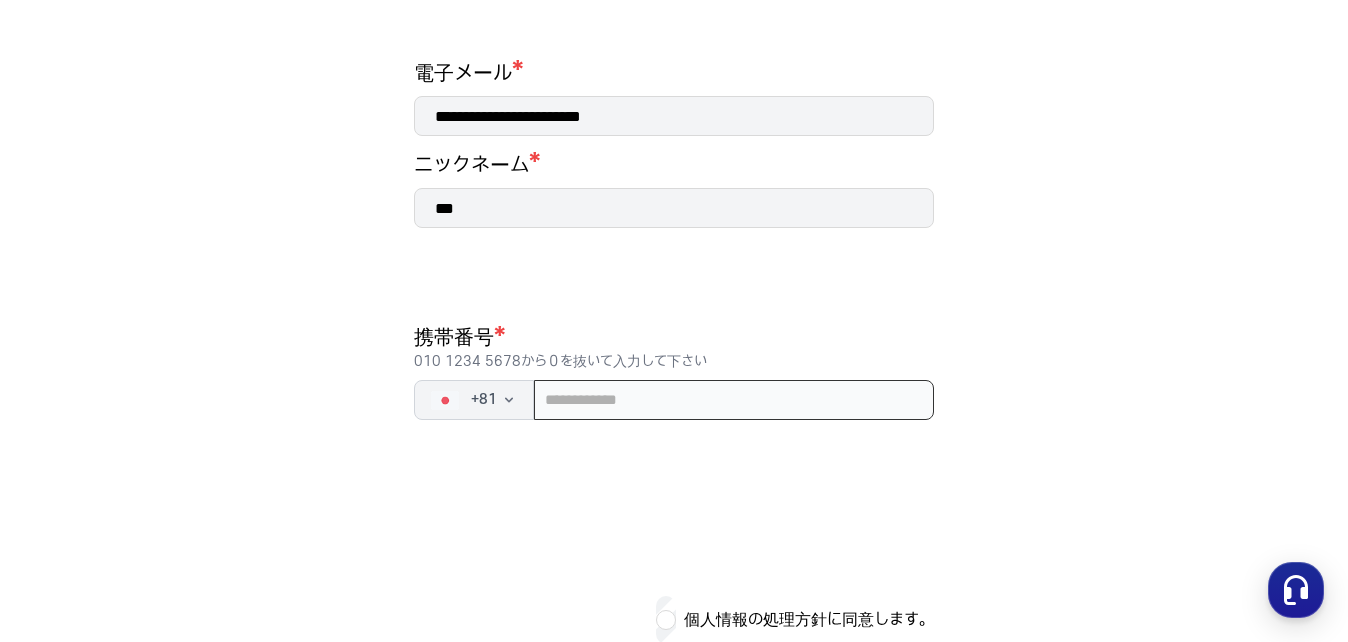 click at bounding box center [734, 400] 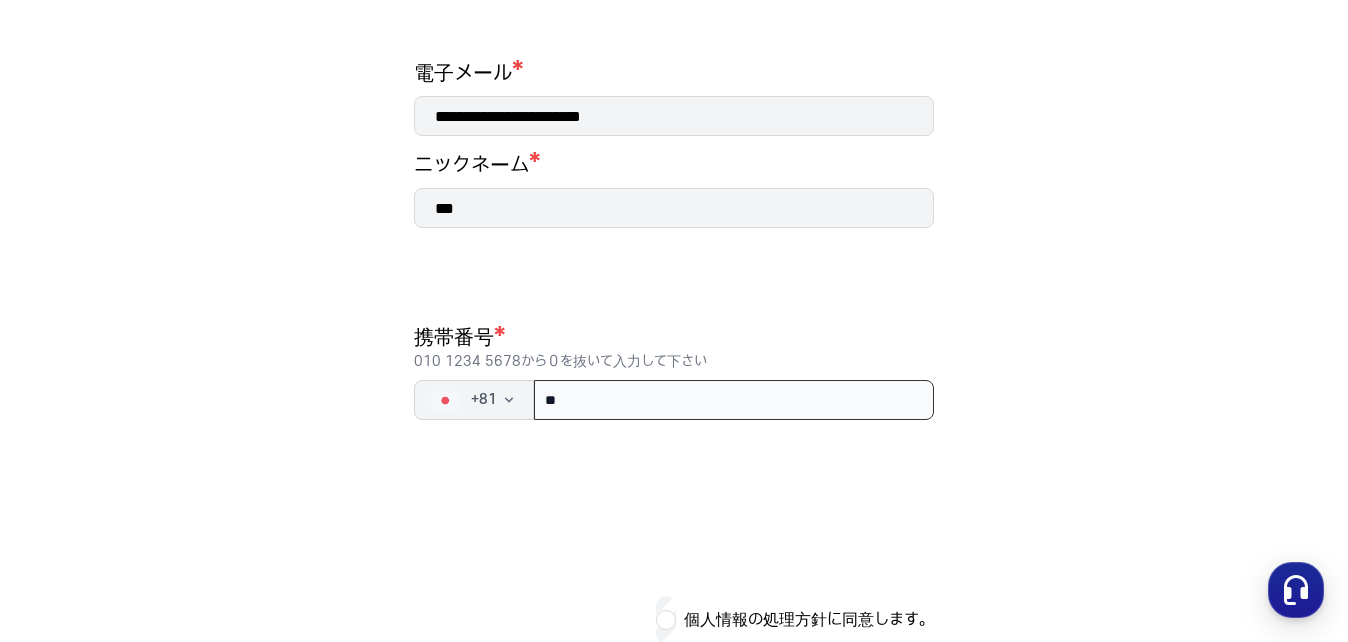 type on "*" 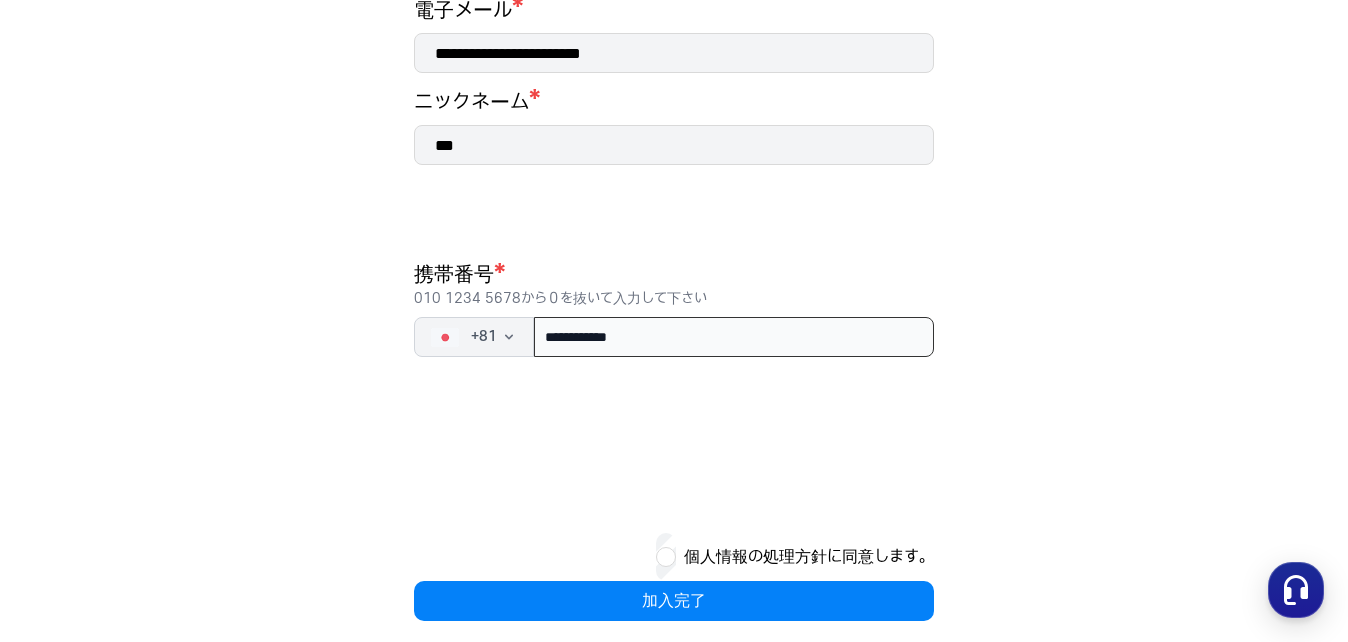 scroll, scrollTop: 382, scrollLeft: 0, axis: vertical 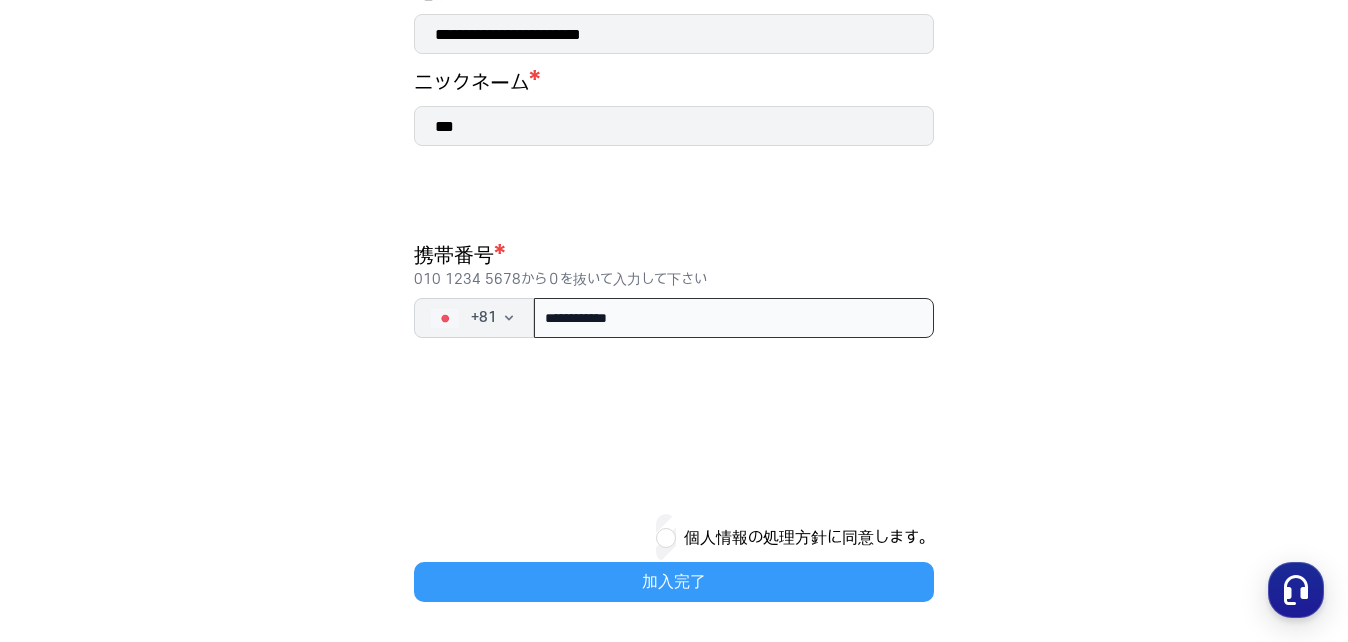 type on "**********" 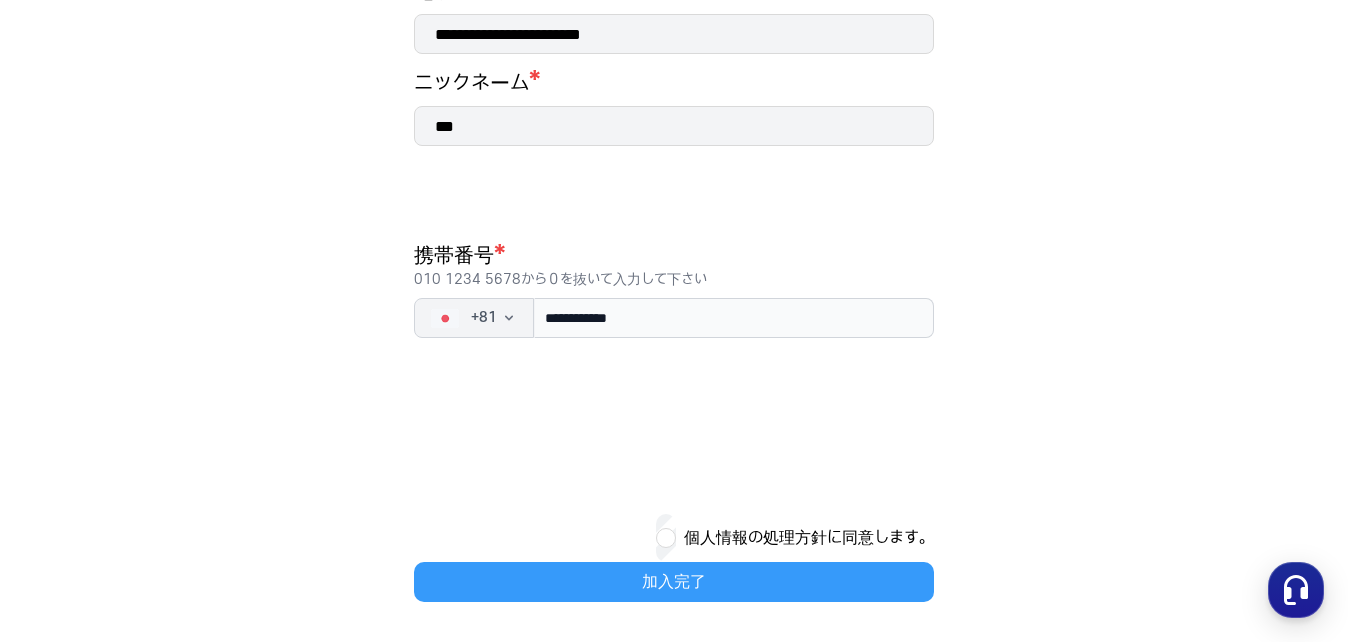 click on "加入完了" at bounding box center [674, 582] 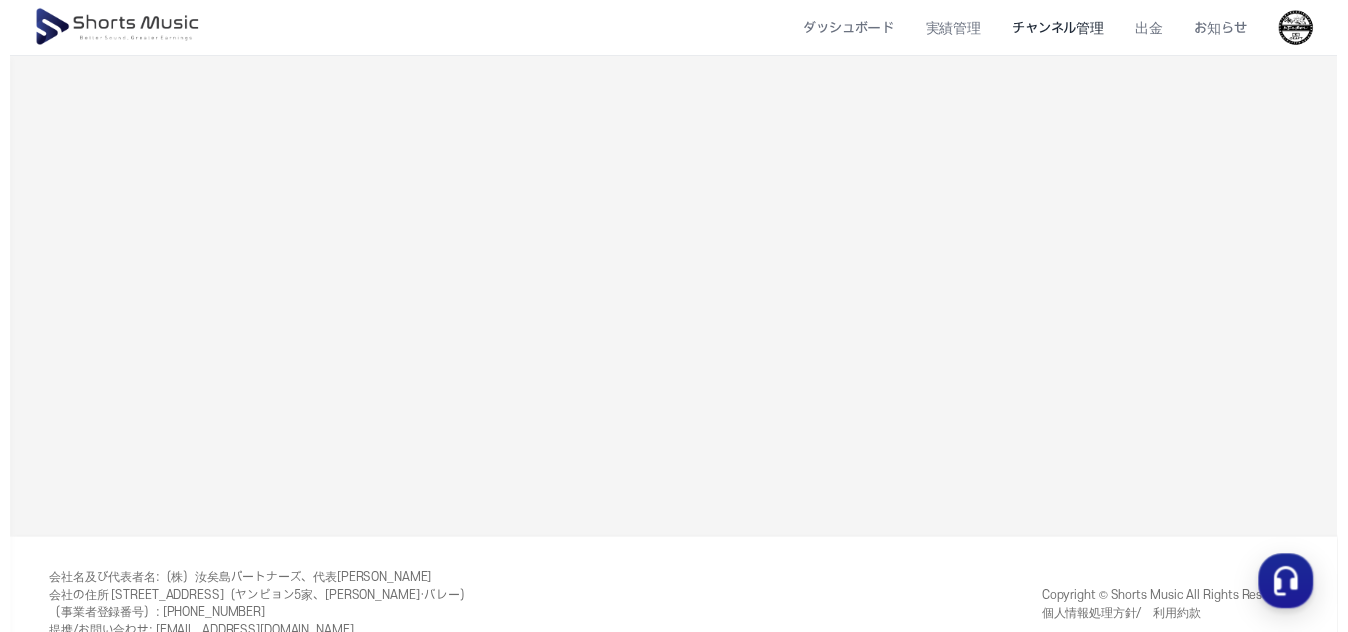 scroll, scrollTop: 0, scrollLeft: 0, axis: both 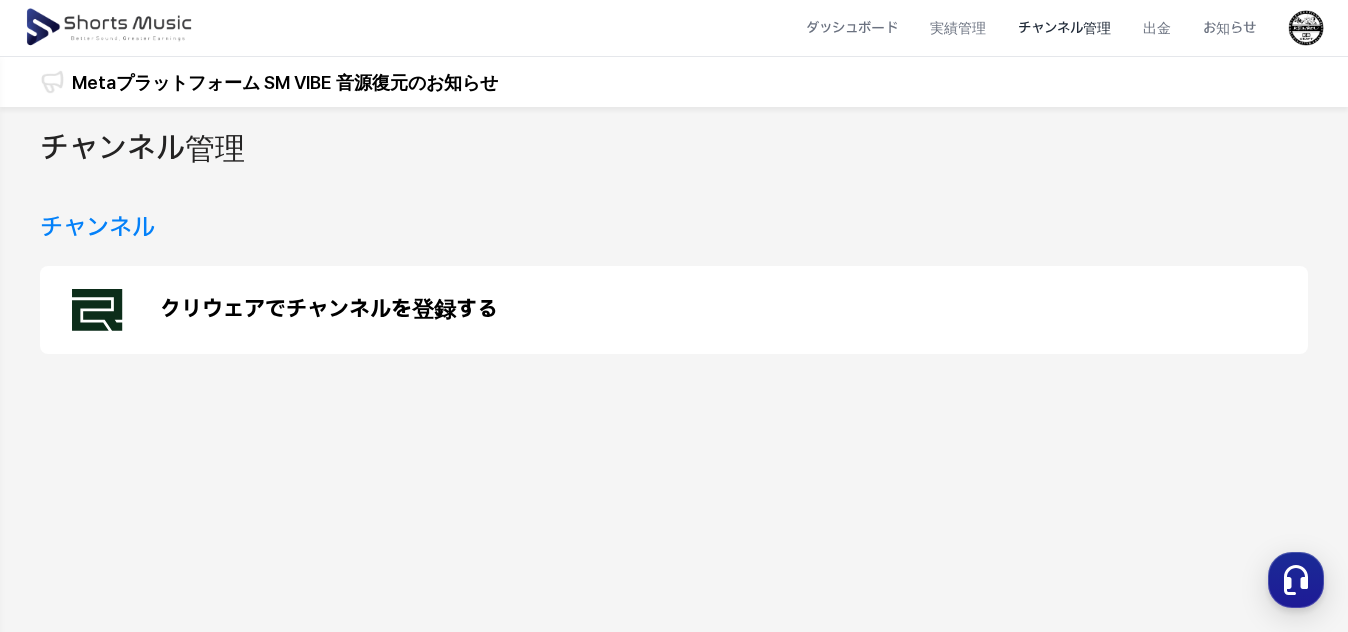 click on "クリウェアでチャンネルを登録する" at bounding box center [329, 310] 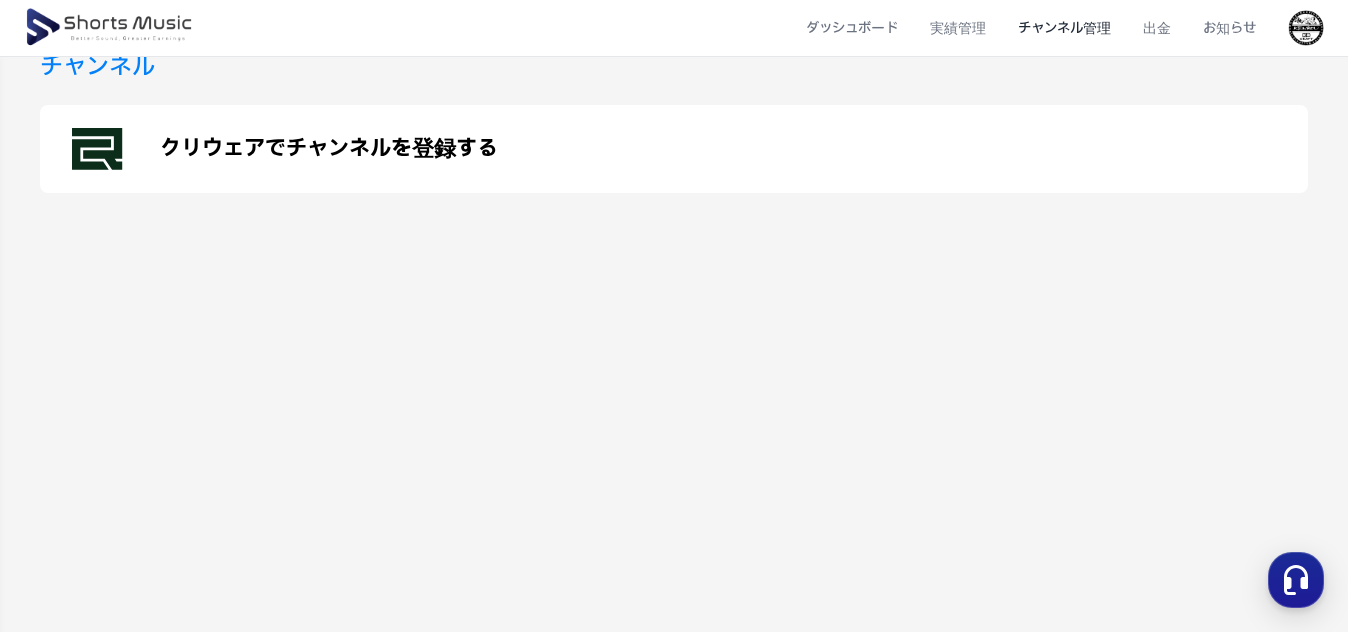 scroll, scrollTop: 0, scrollLeft: 0, axis: both 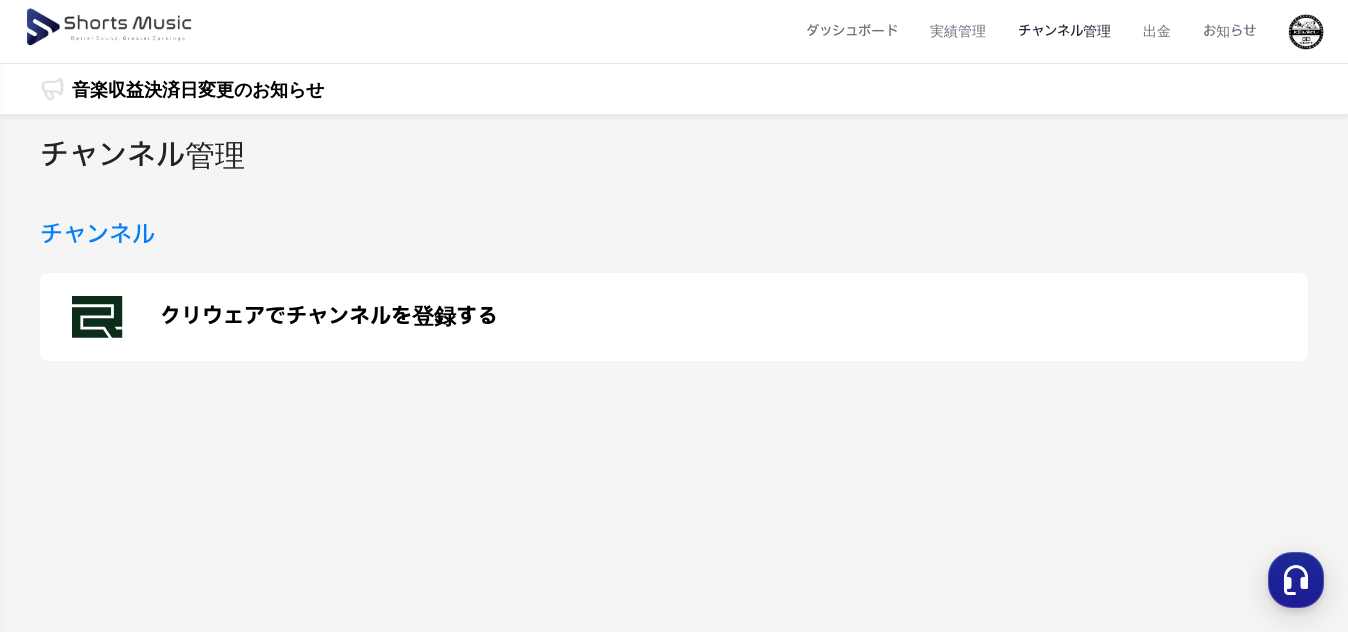 click on "クリウェアでチャンネルを登録する" at bounding box center [674, 317] 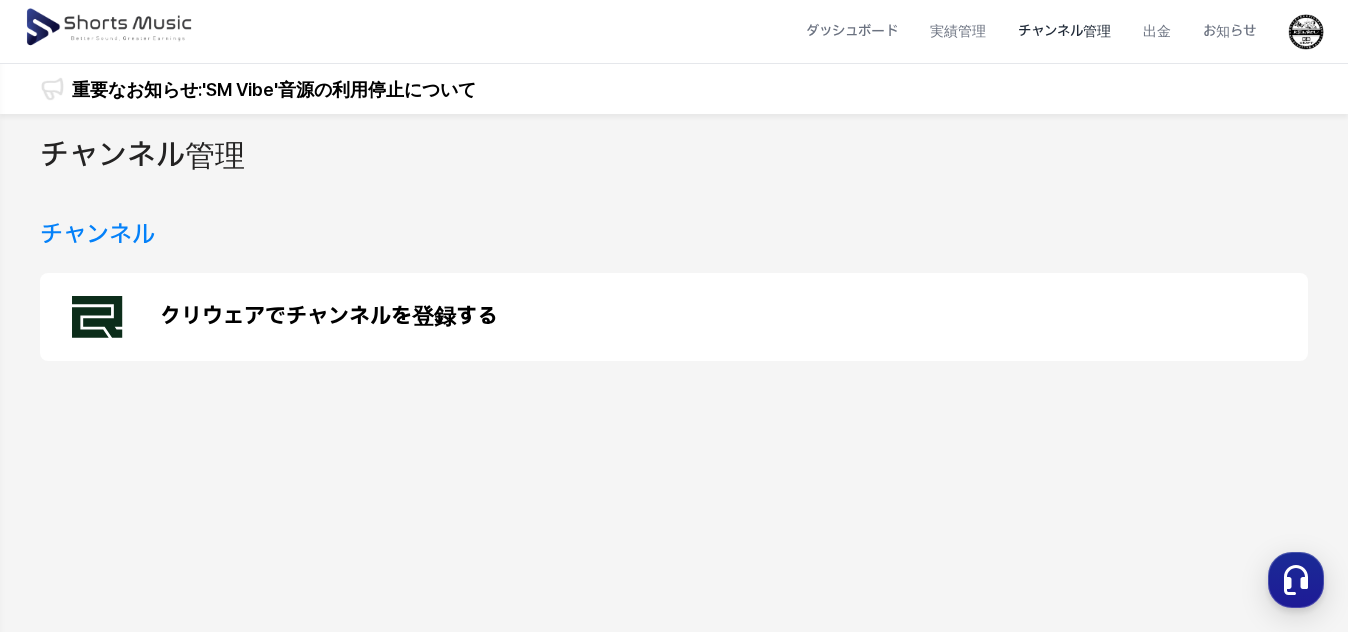 click on "チャンネル" at bounding box center (674, 235) 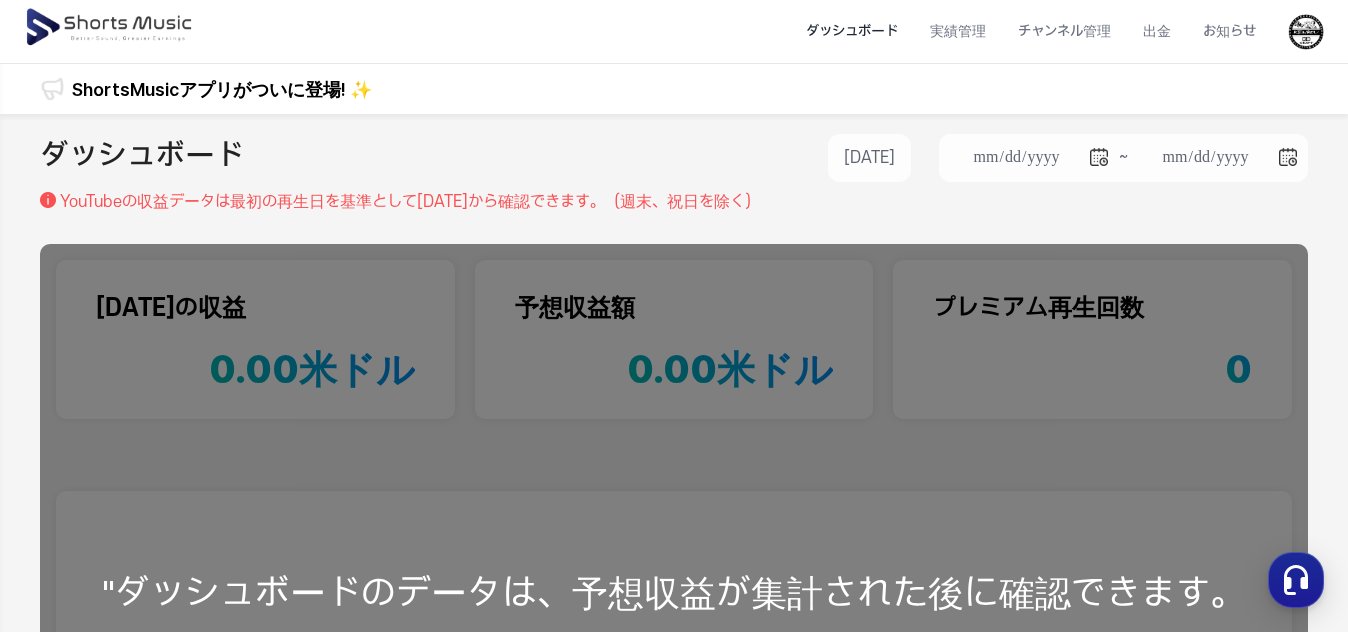 click on "**********" at bounding box center (674, 162) 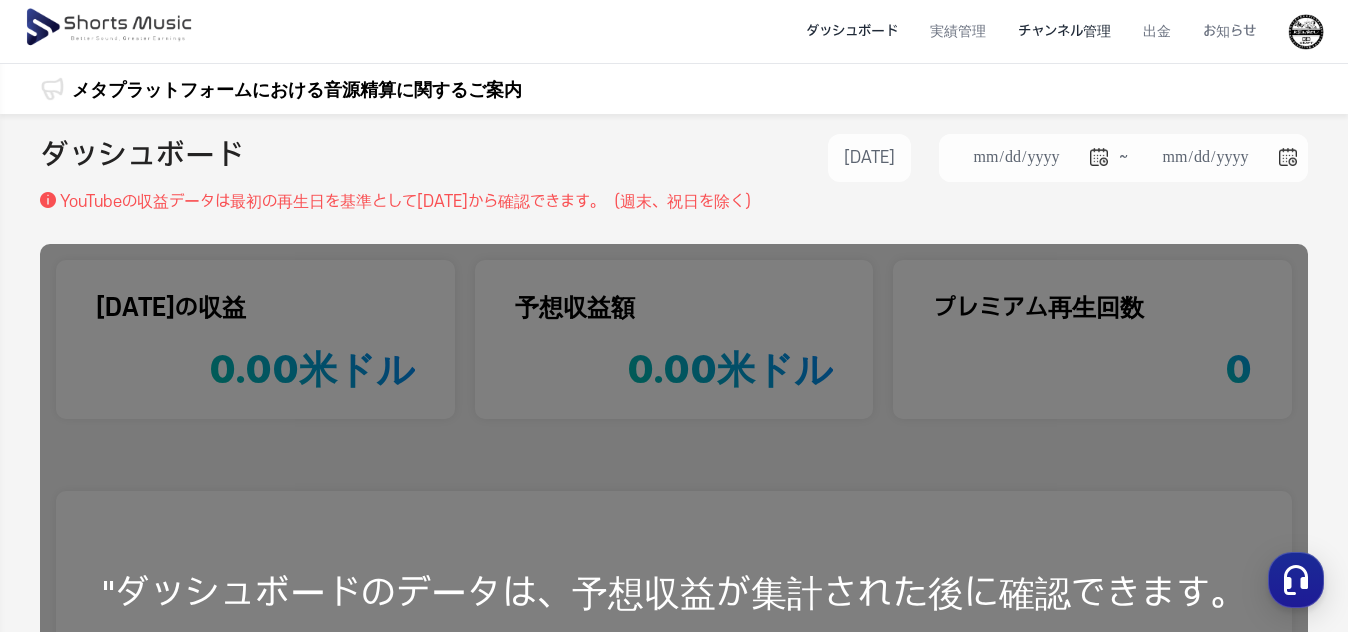 click on "チャンネル管理" at bounding box center (1064, 31) 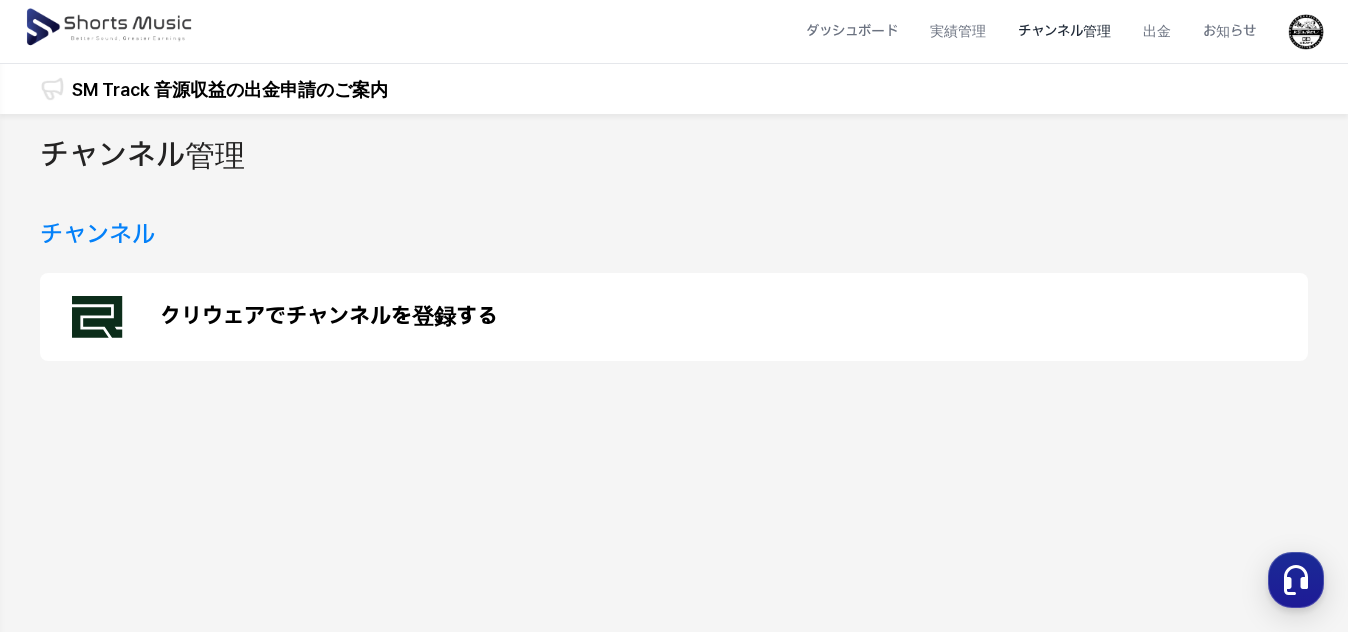 click on "チャンネル管理" at bounding box center (1064, 31) 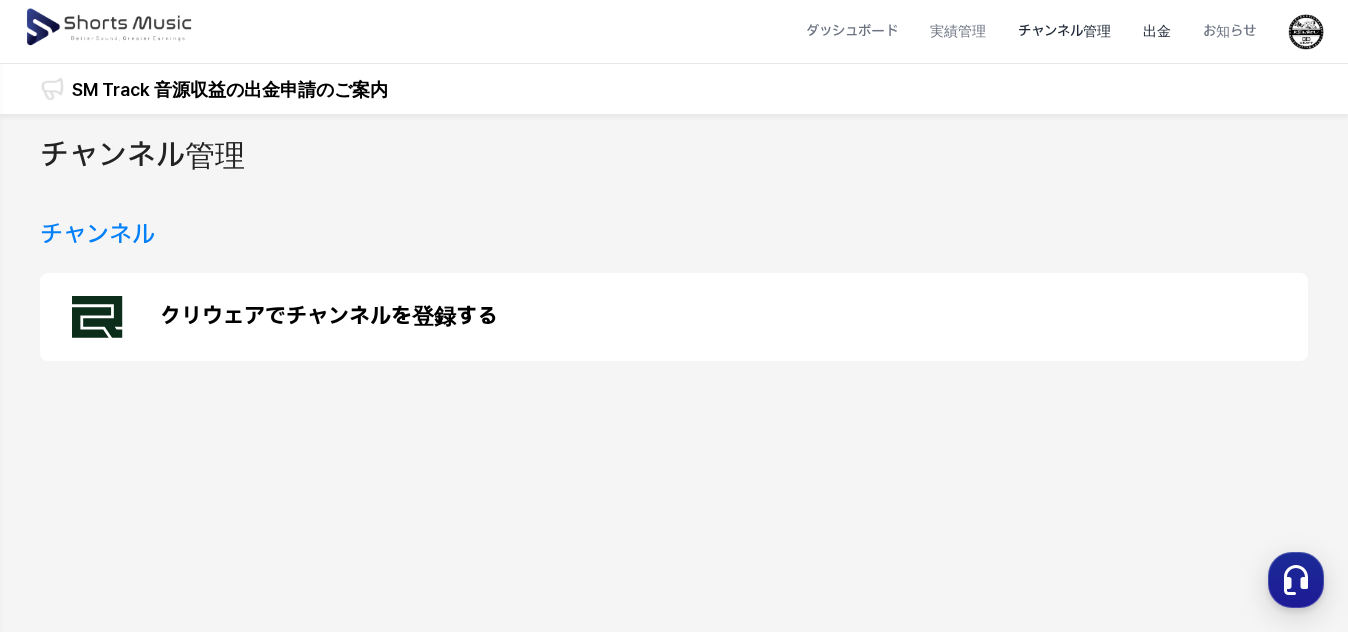 click on "出金" at bounding box center (1157, 31) 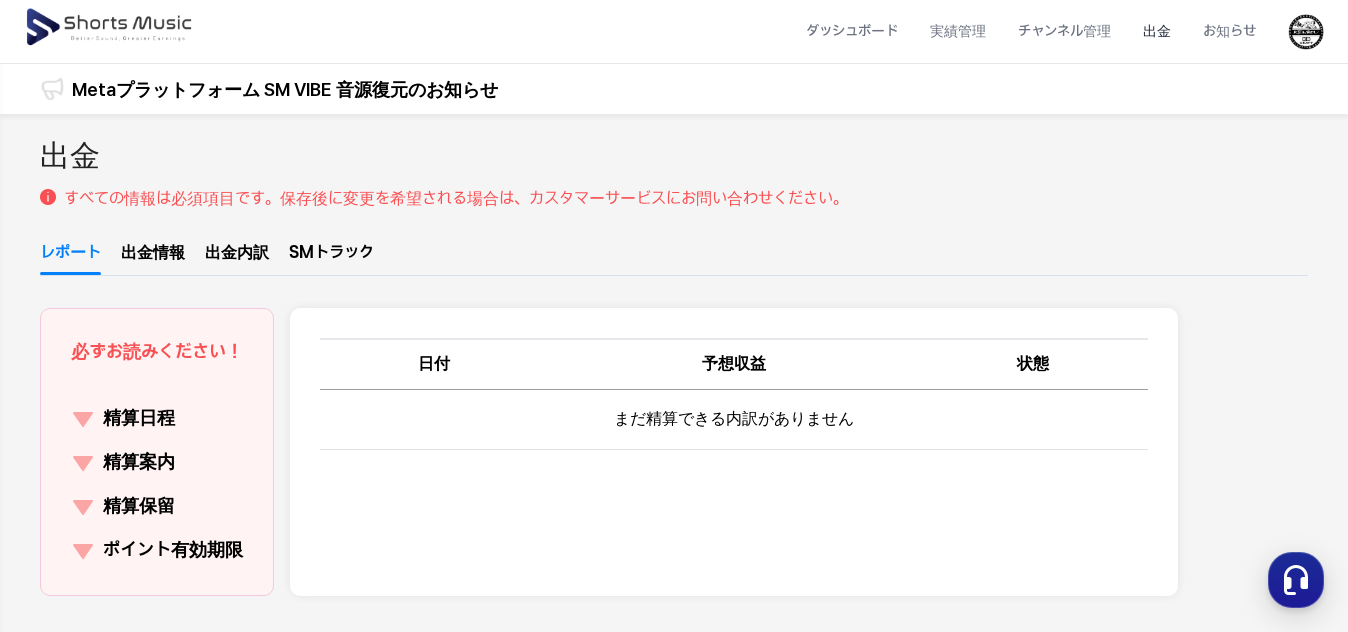 click on "出金情報" at bounding box center [153, 258] 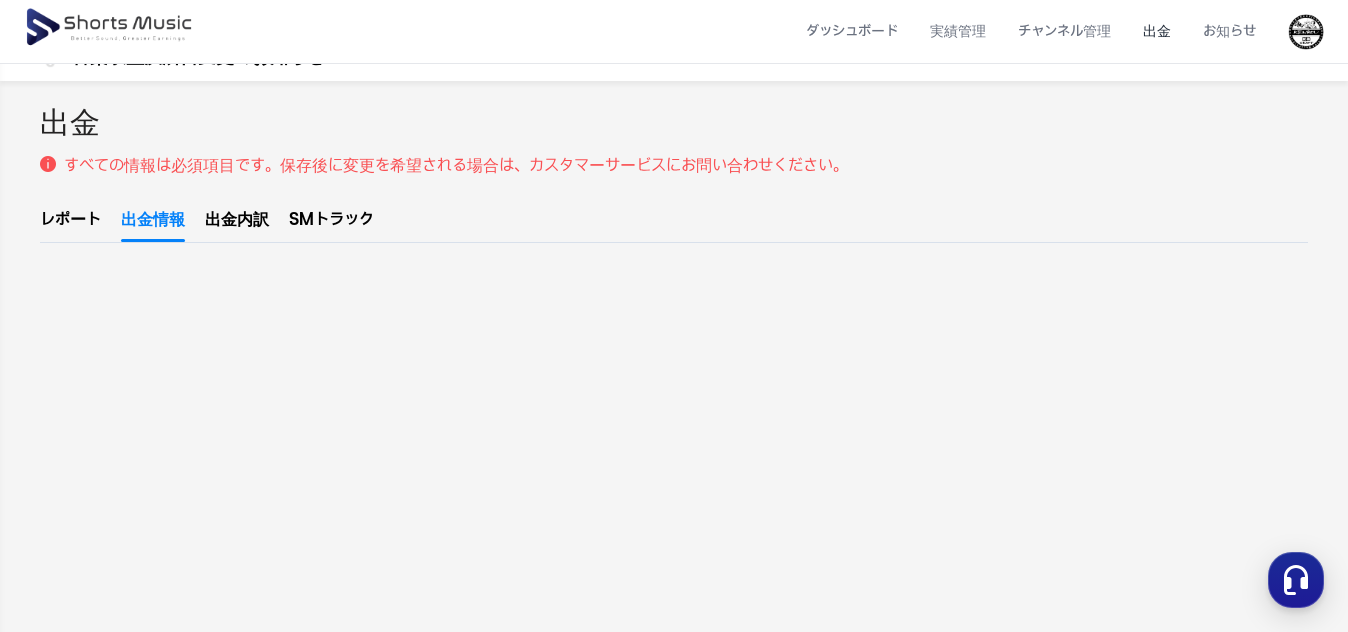 scroll, scrollTop: 0, scrollLeft: 0, axis: both 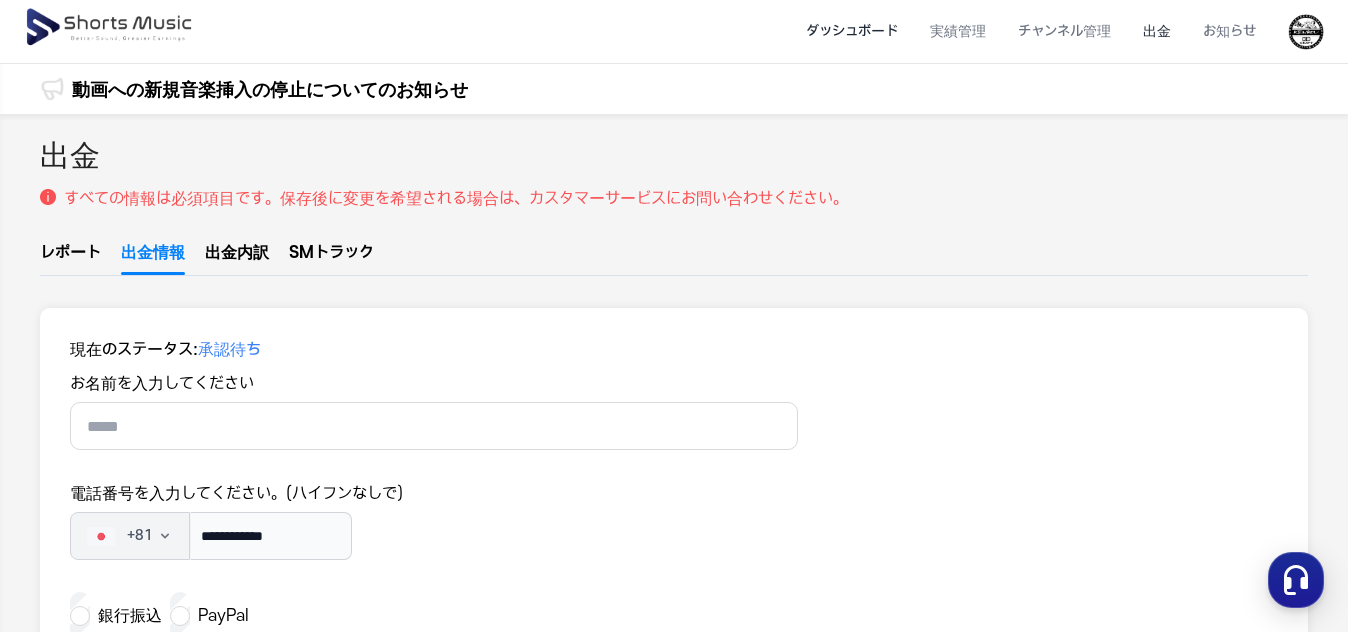 click on "ダッシュボード" at bounding box center [852, 31] 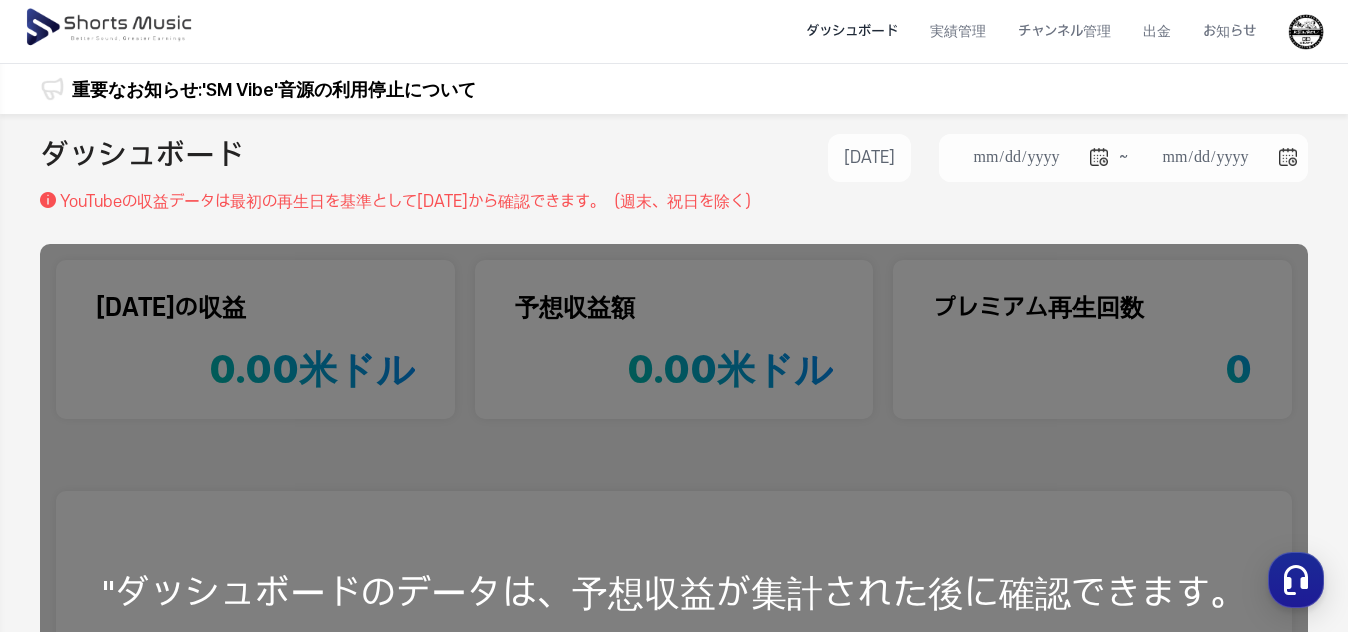 click on "YouTubeの収益データは最初の再生日を基準として [DATE]から確認できます。（週末、祝日を除く）" at bounding box center [410, 202] 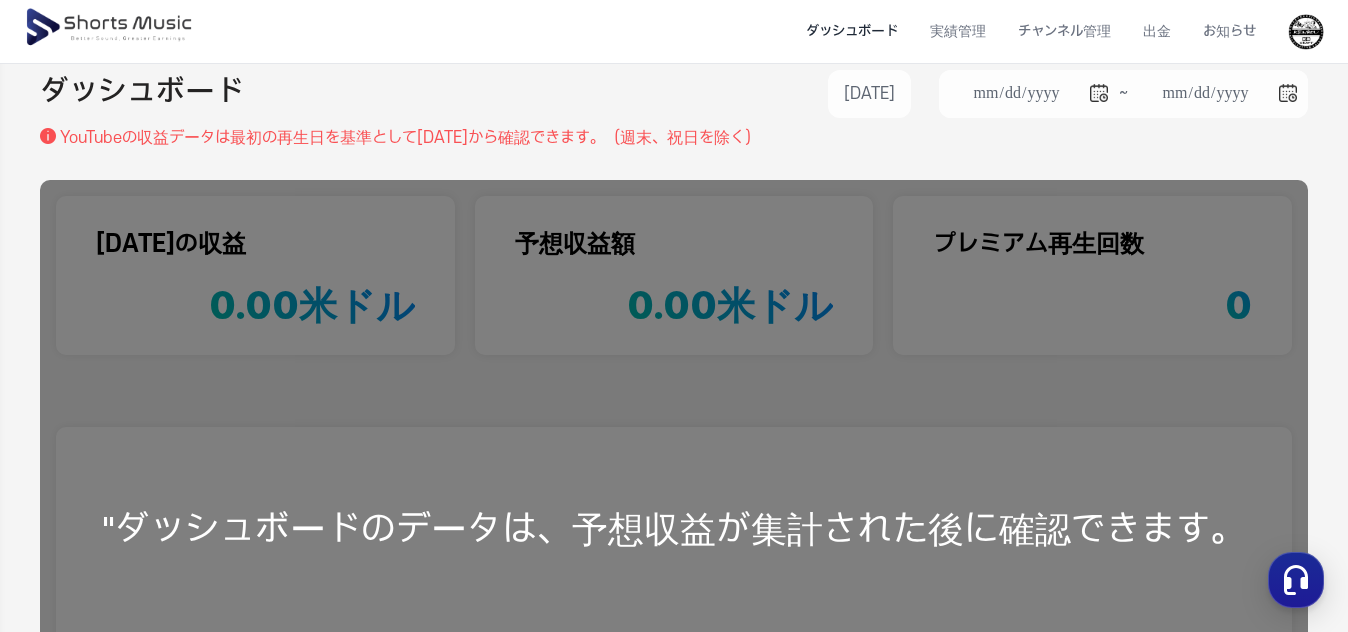 scroll, scrollTop: 300, scrollLeft: 0, axis: vertical 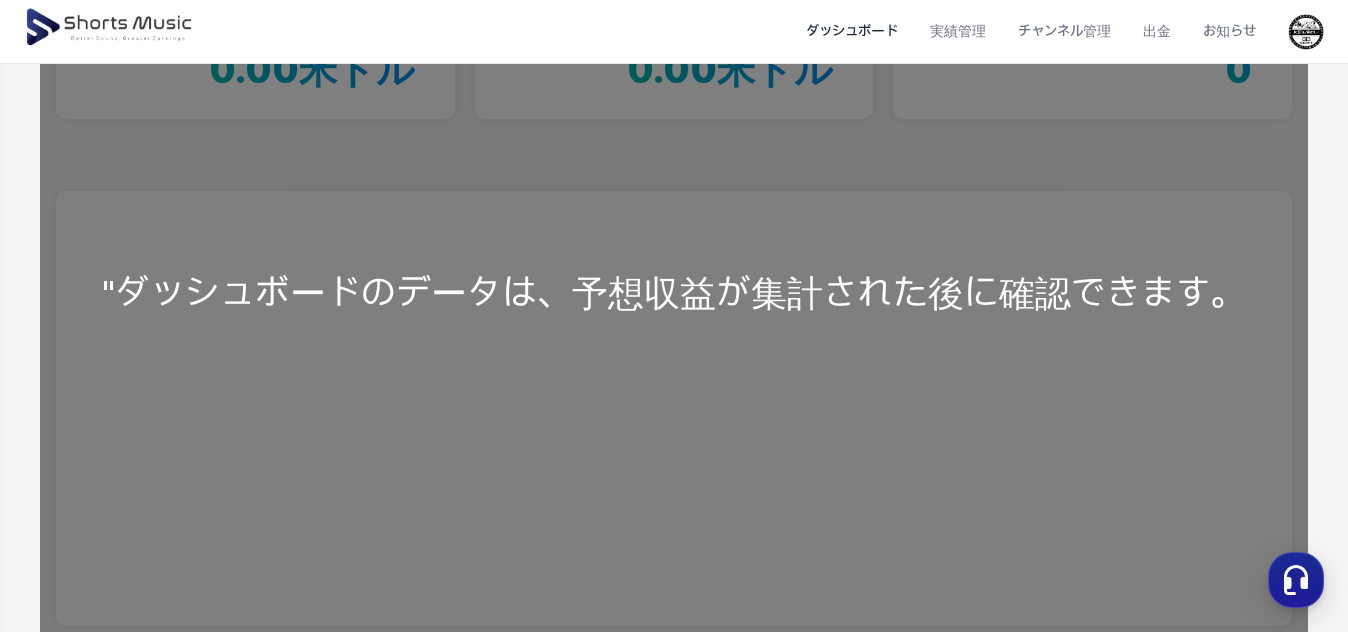 click on ""ダッシュボードのデータは、予想収益が集計された後に確認できます。" at bounding box center [674, 293] 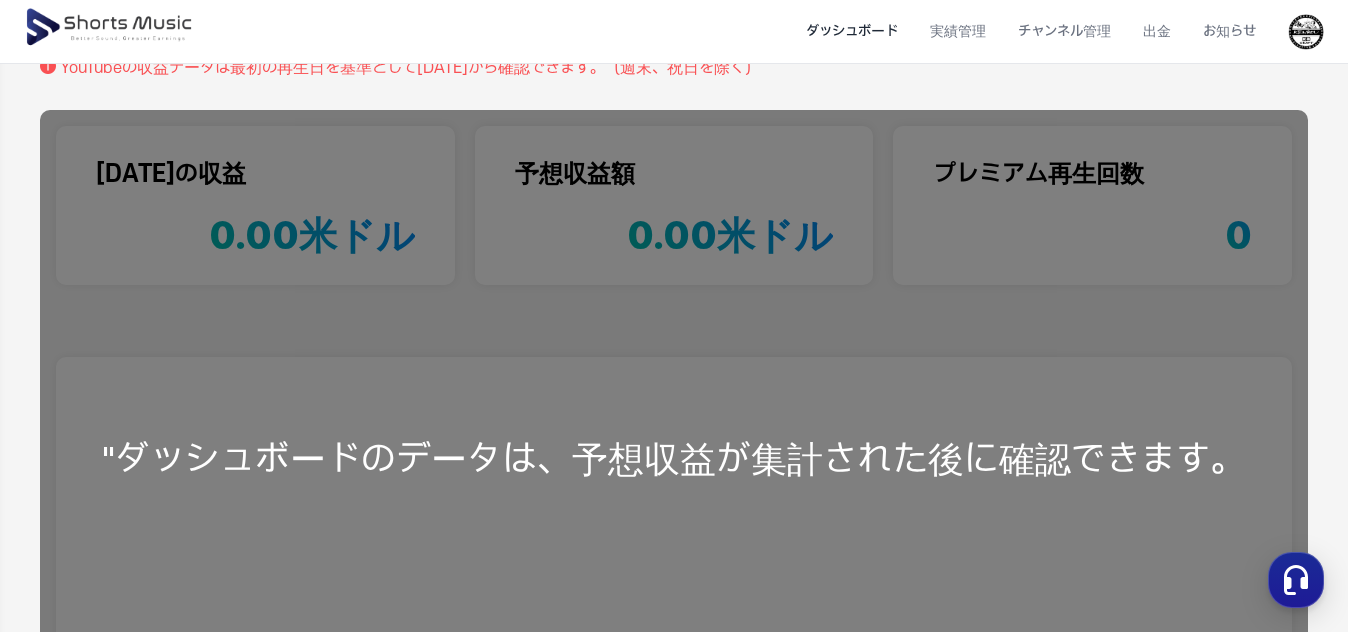 scroll, scrollTop: 0, scrollLeft: 0, axis: both 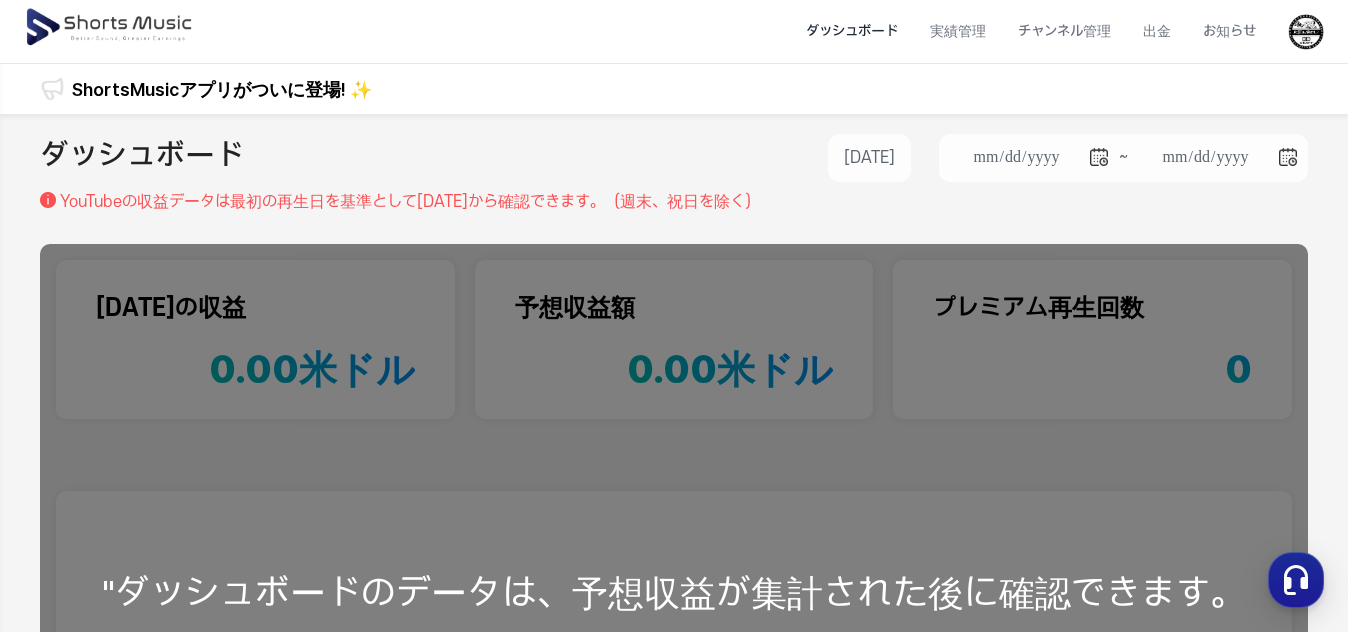 click on "ShortsMusicアプリがついに登場! ✨" at bounding box center [222, 89] 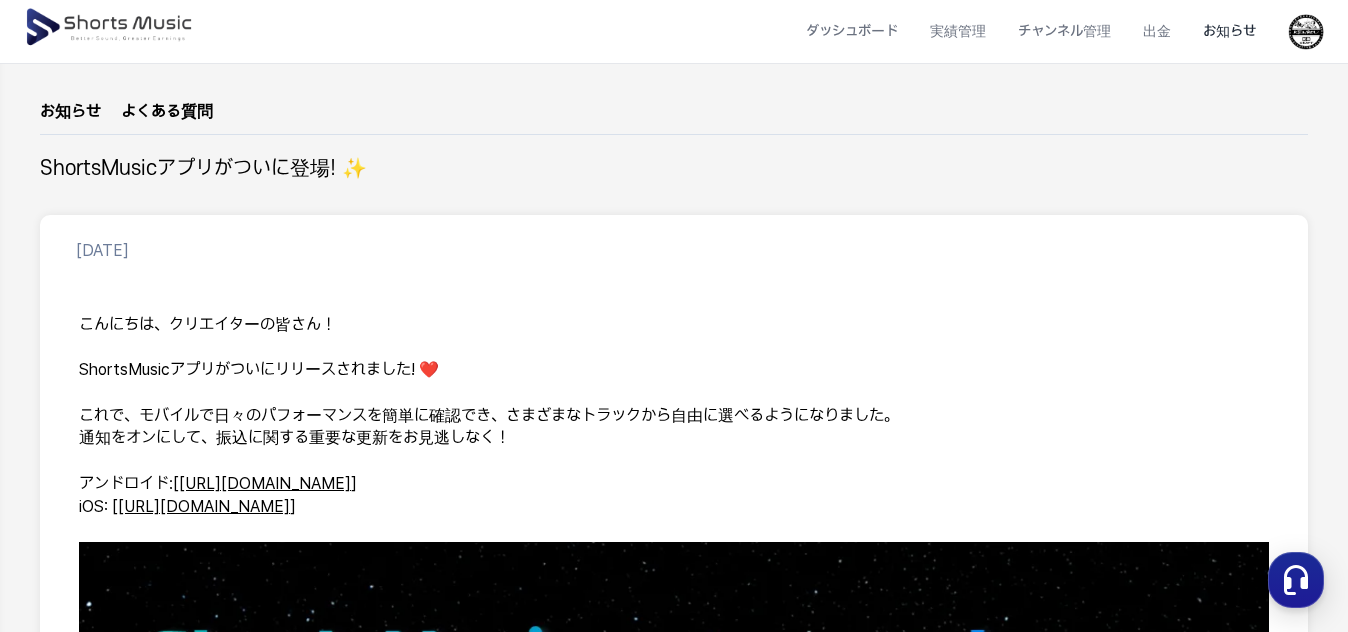 scroll, scrollTop: 0, scrollLeft: 0, axis: both 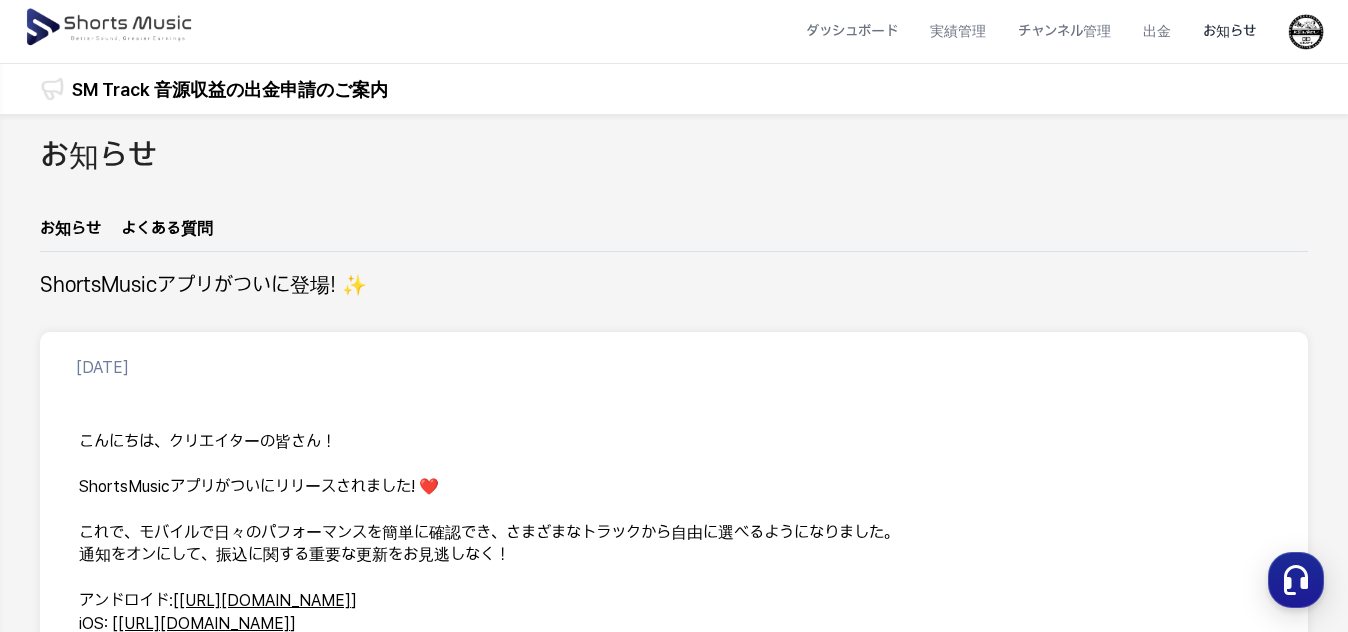 click at bounding box center [110, 28] 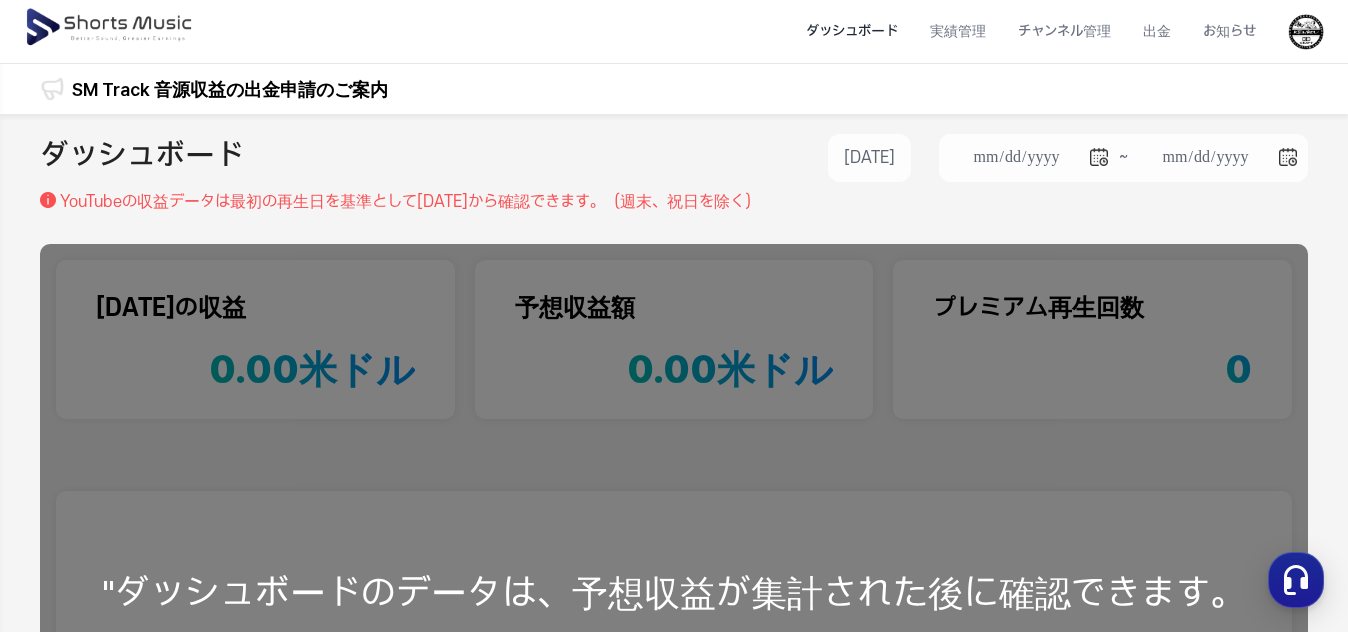 click on "**********" at bounding box center (674, 162) 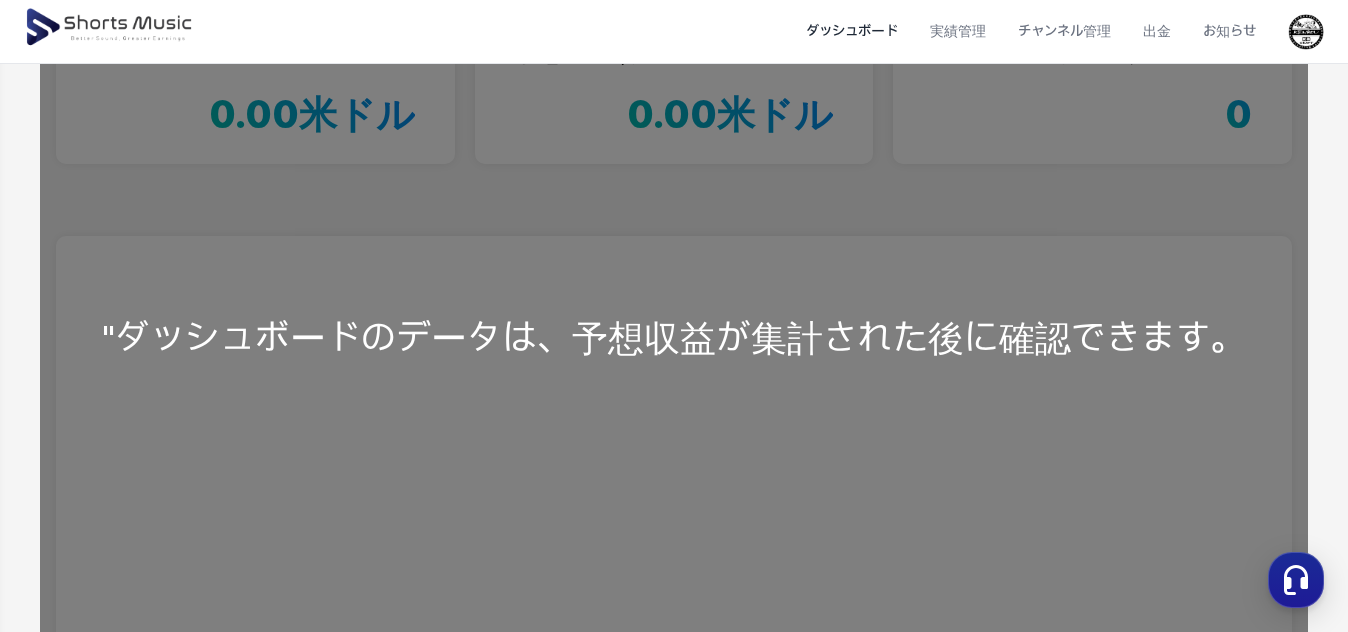 scroll, scrollTop: 589, scrollLeft: 0, axis: vertical 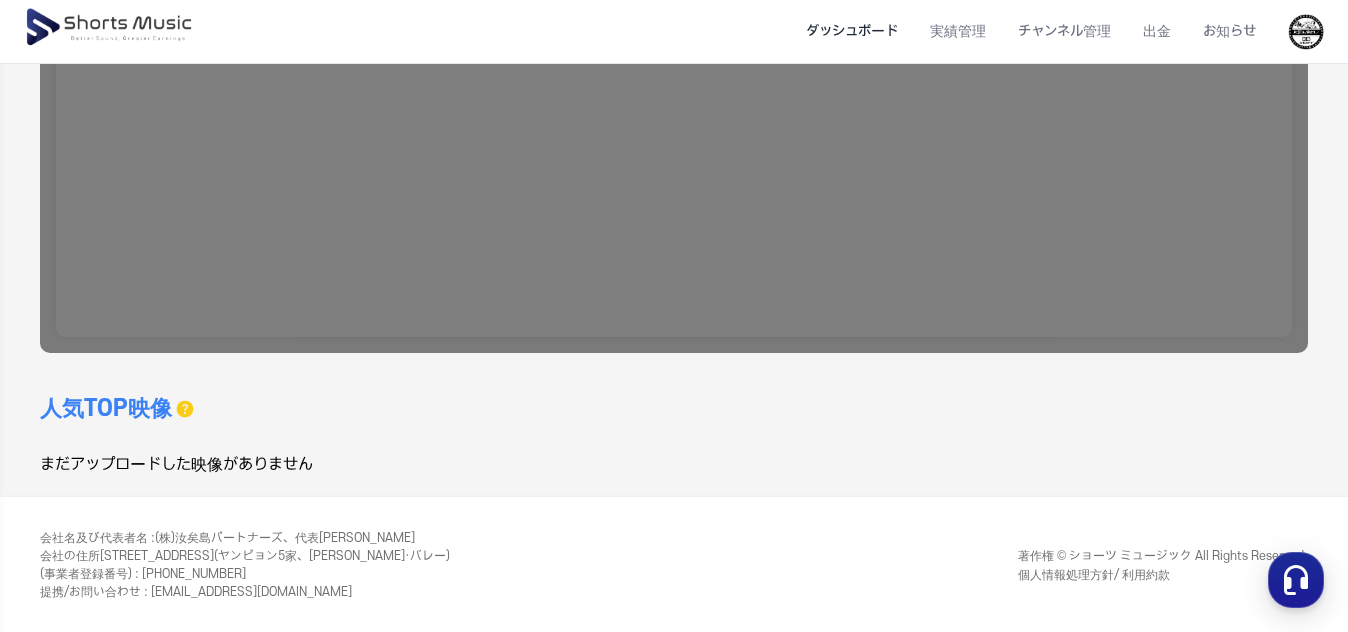 click on "人気TOP映像     過去 30 日間のデータのみを表示できます。   まだアップロードした映像がありません" at bounding box center (357, 435) 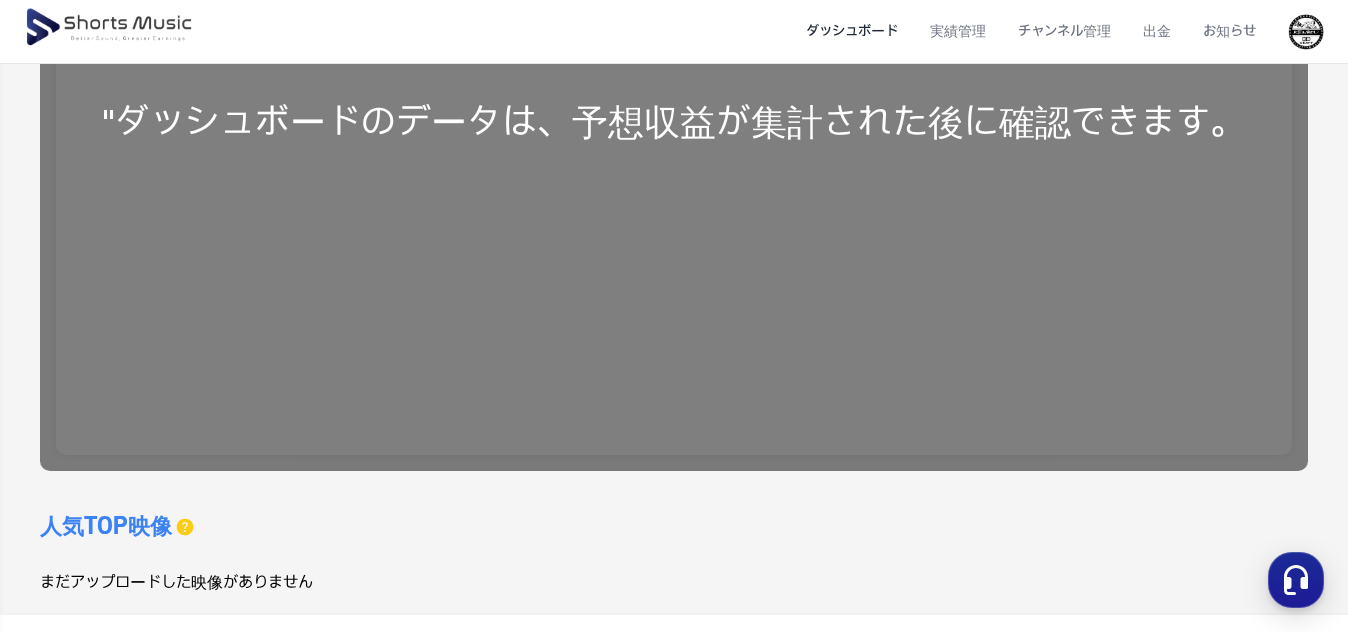 scroll, scrollTop: 289, scrollLeft: 0, axis: vertical 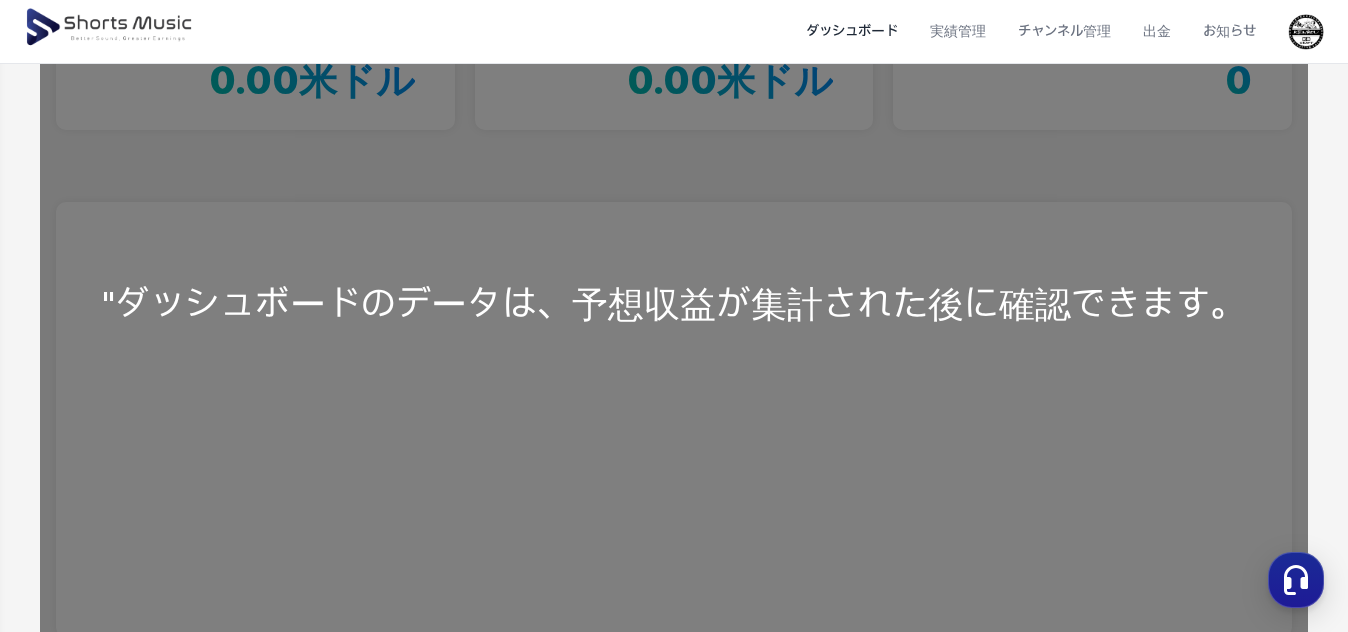 click on ""ダッシュボードのデータは、予想収益が集計された後に確認できます。" at bounding box center (674, 304) 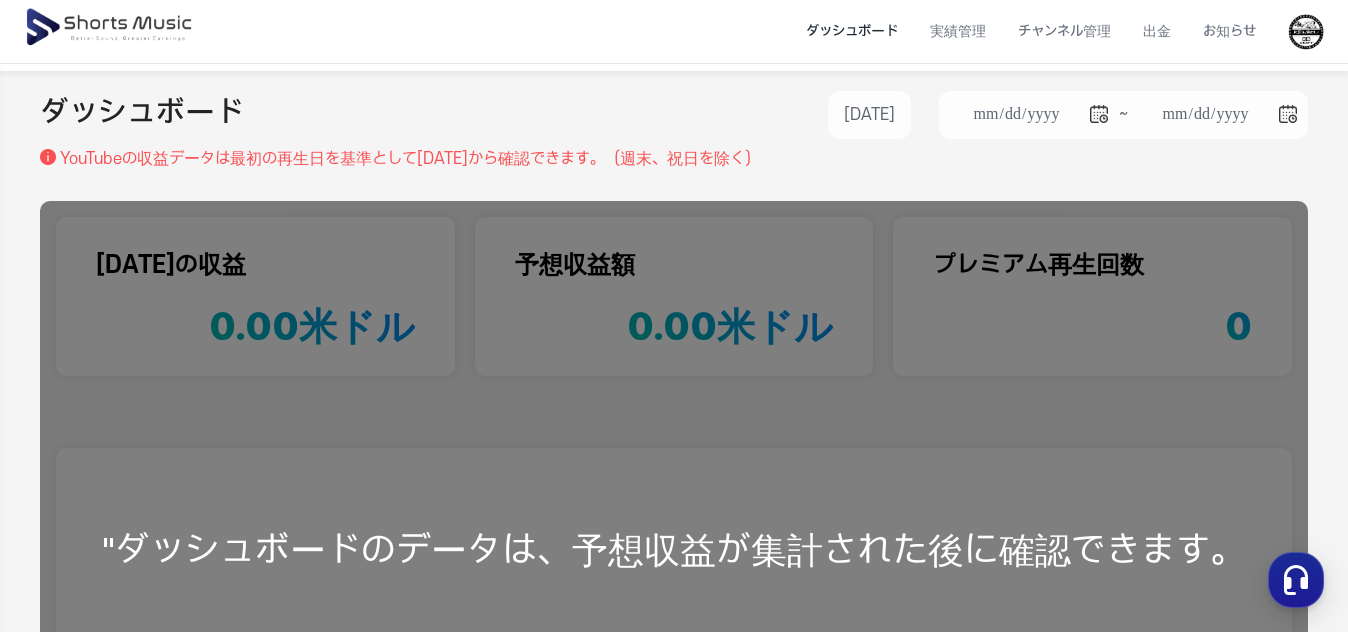 scroll, scrollTop: 0, scrollLeft: 0, axis: both 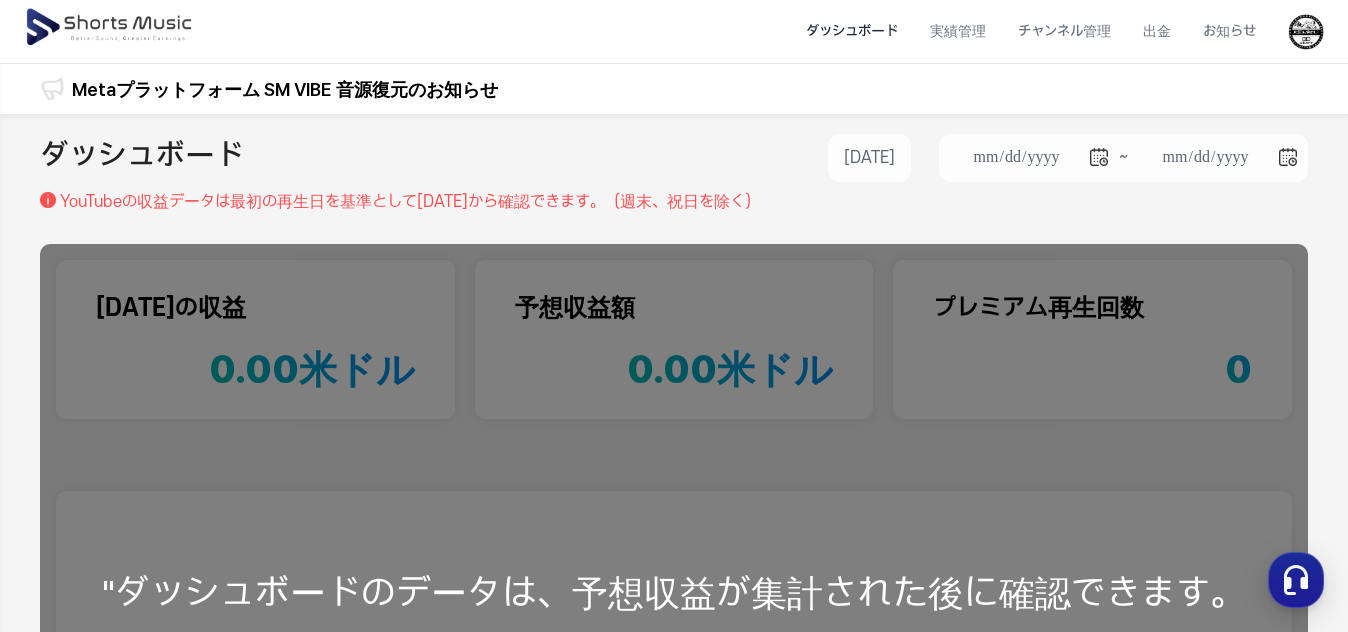 click on "**********" at bounding box center (674, 162) 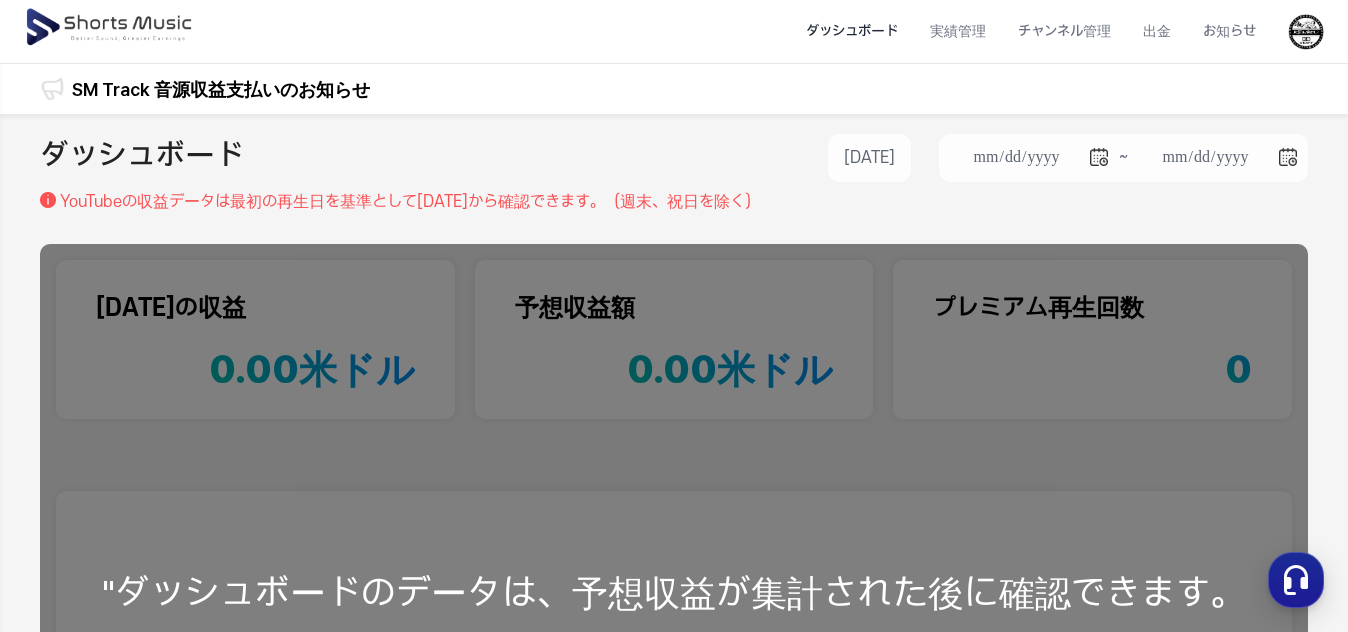 drag, startPoint x: 366, startPoint y: 188, endPoint x: 330, endPoint y: 133, distance: 65.734314 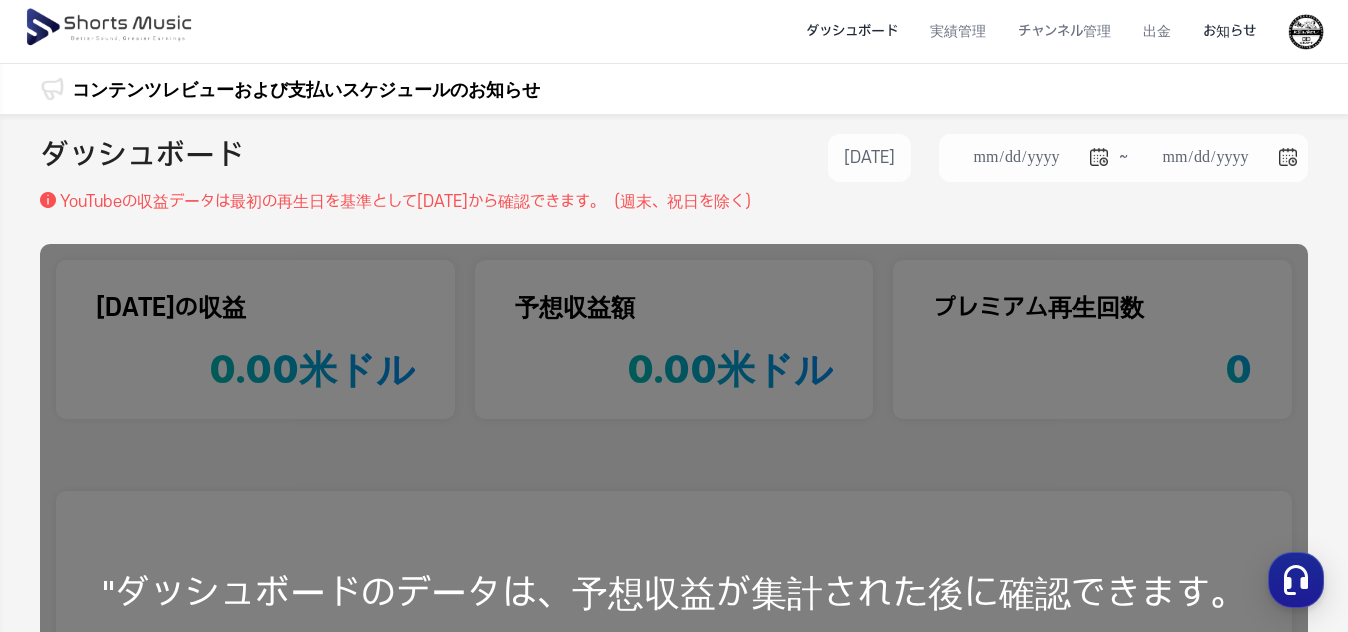 click on "お知らせ" at bounding box center [1229, 31] 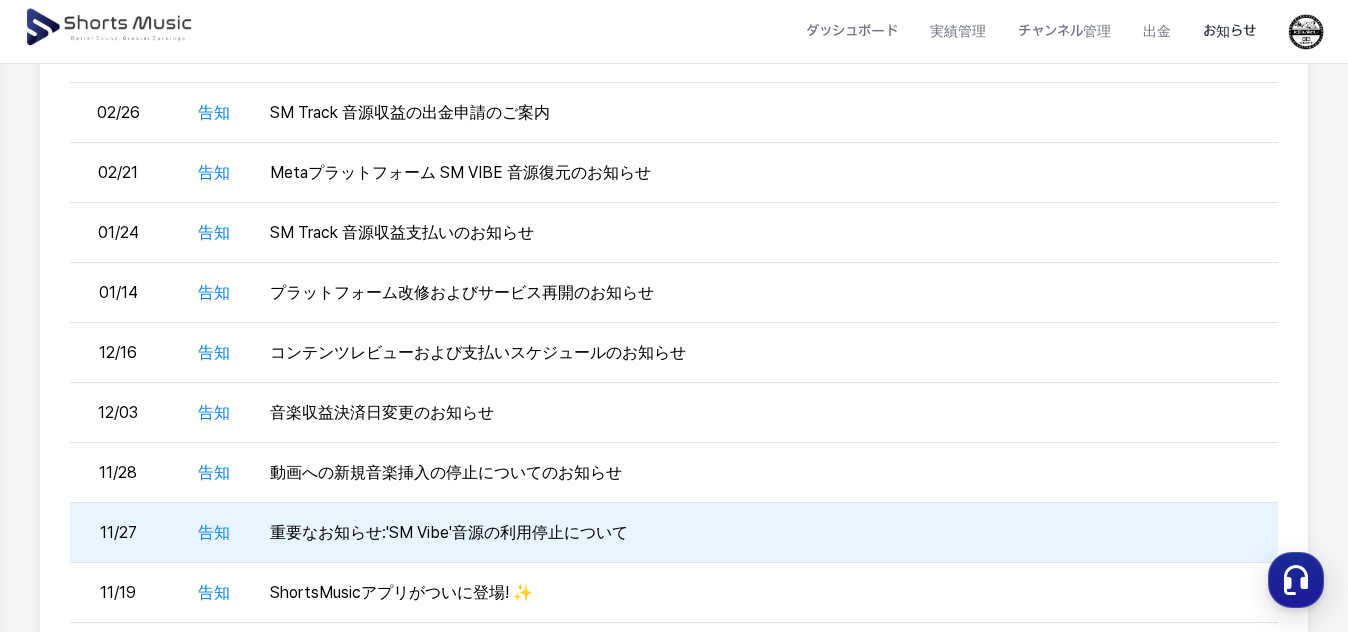 scroll, scrollTop: 0, scrollLeft: 0, axis: both 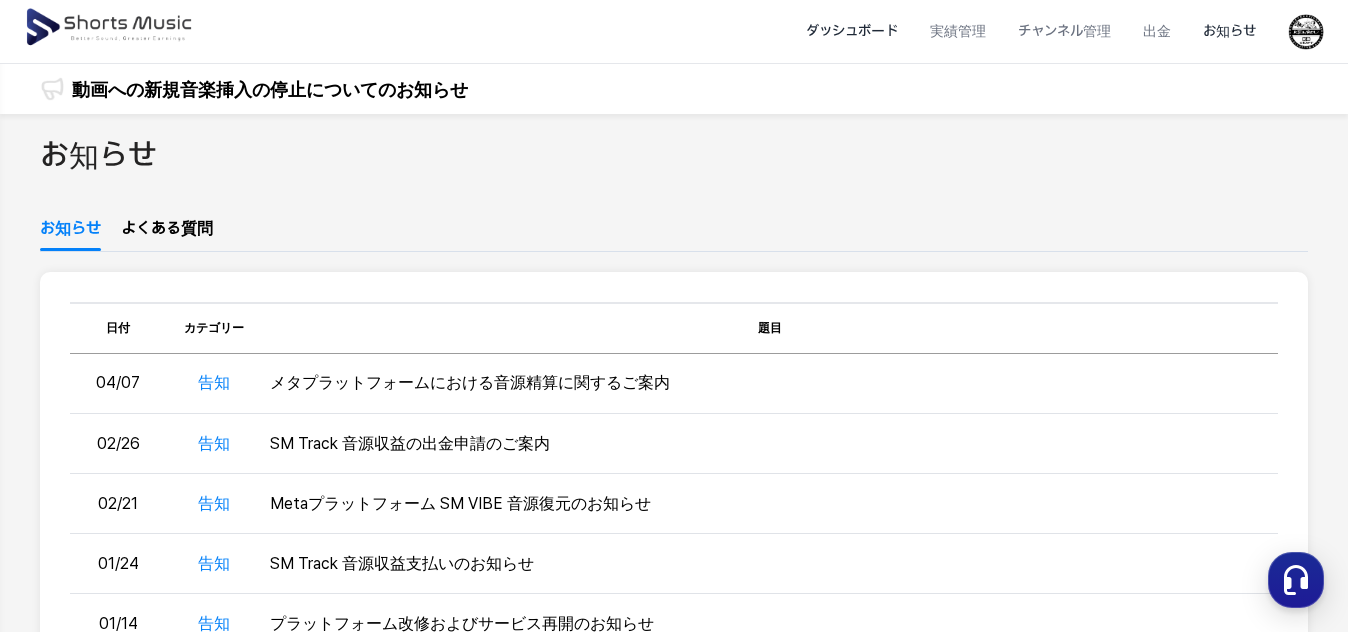 click on "ダッシュボード" at bounding box center (852, 31) 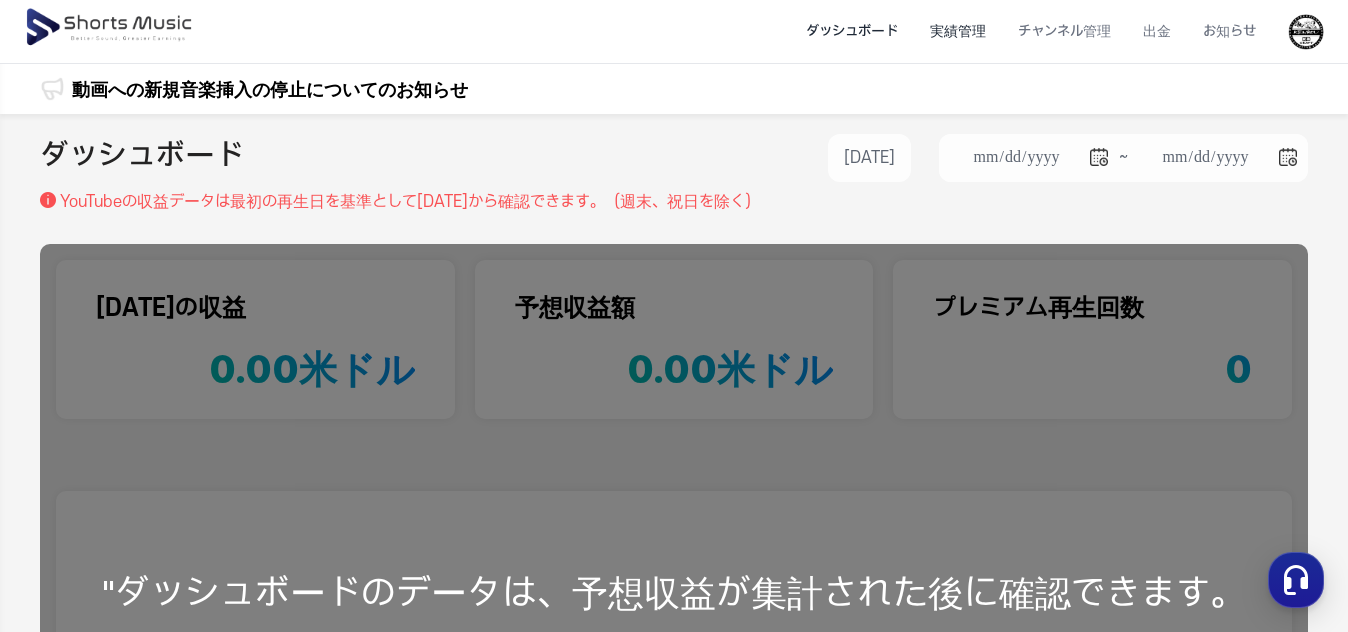 click on "実績管理" at bounding box center [958, 31] 